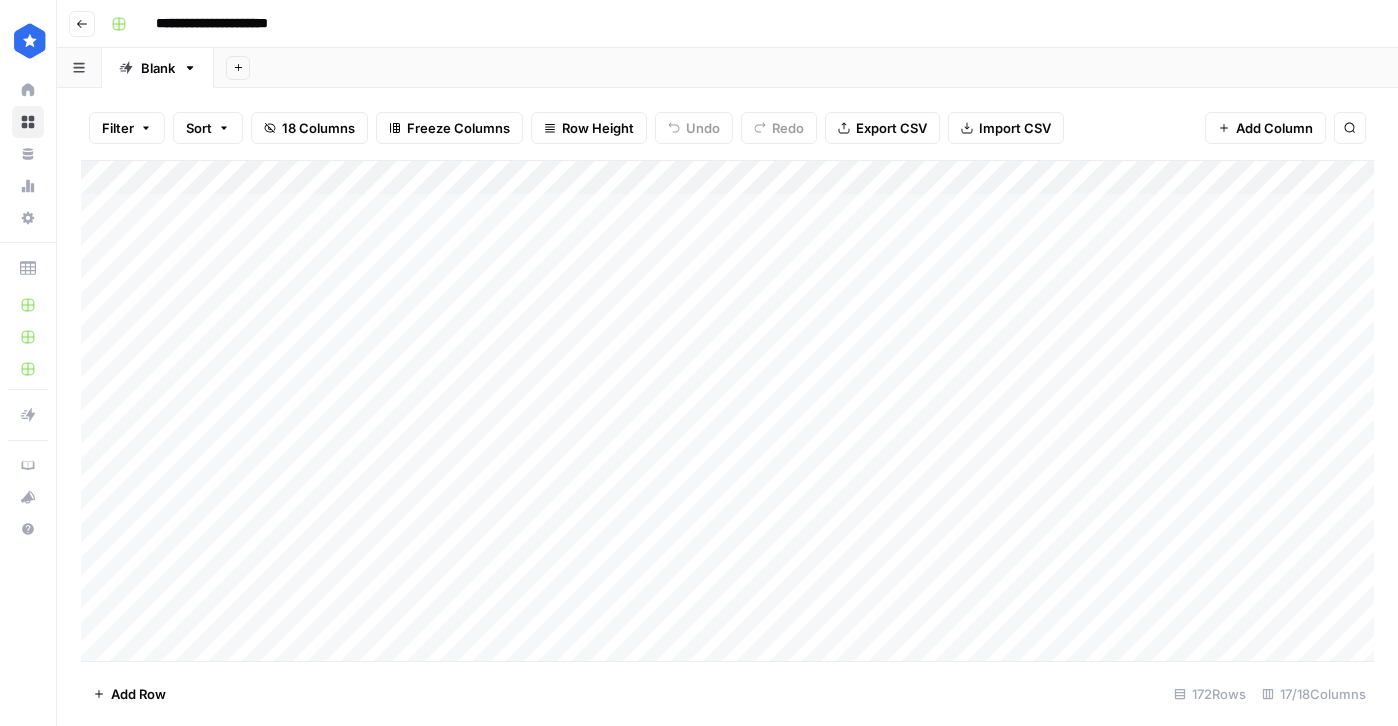 scroll, scrollTop: 0, scrollLeft: 0, axis: both 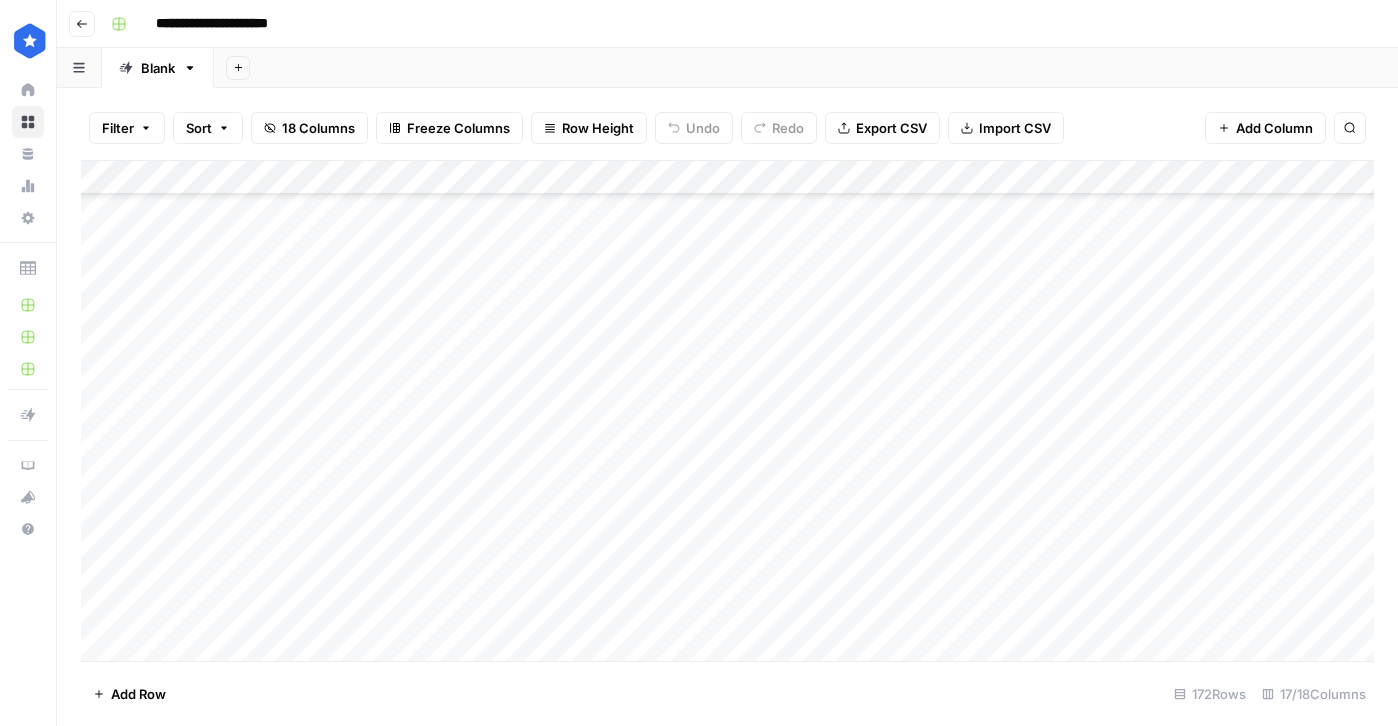 click on "Add Column" at bounding box center (727, 411) 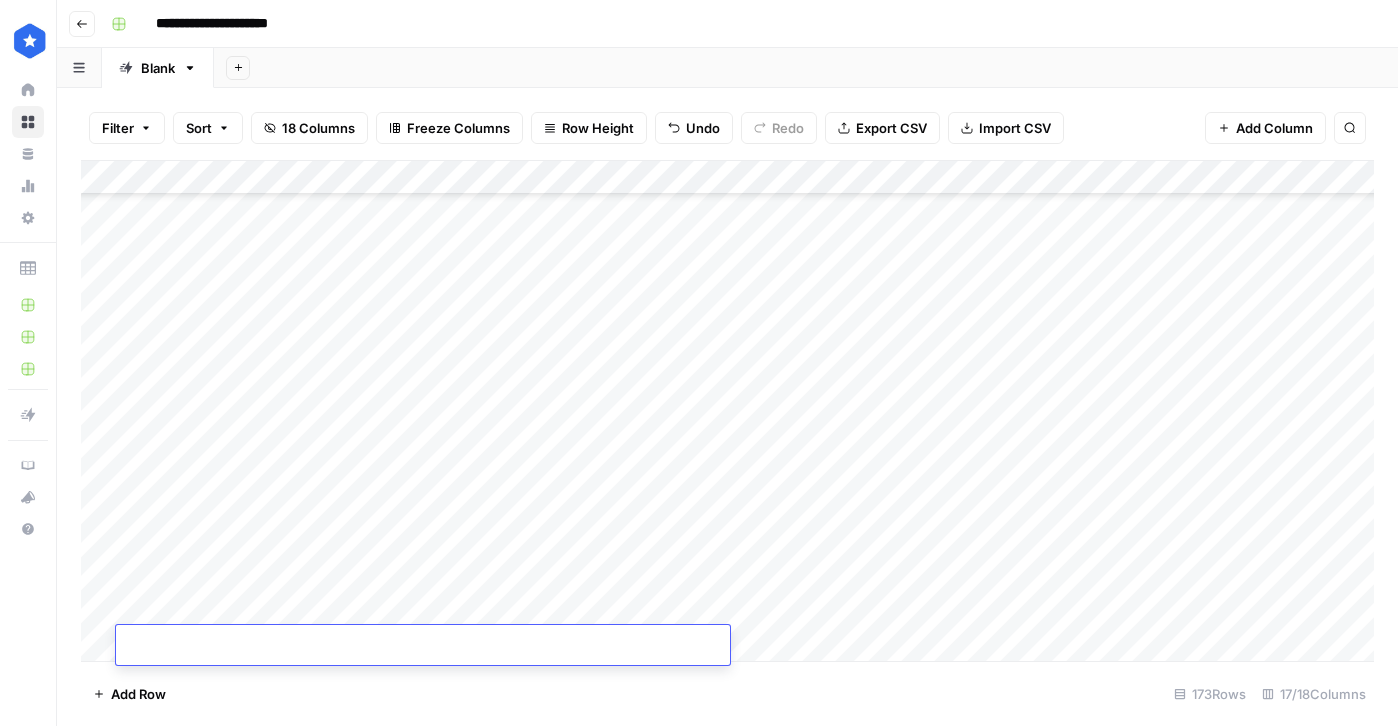 scroll, scrollTop: 5415, scrollLeft: 0, axis: vertical 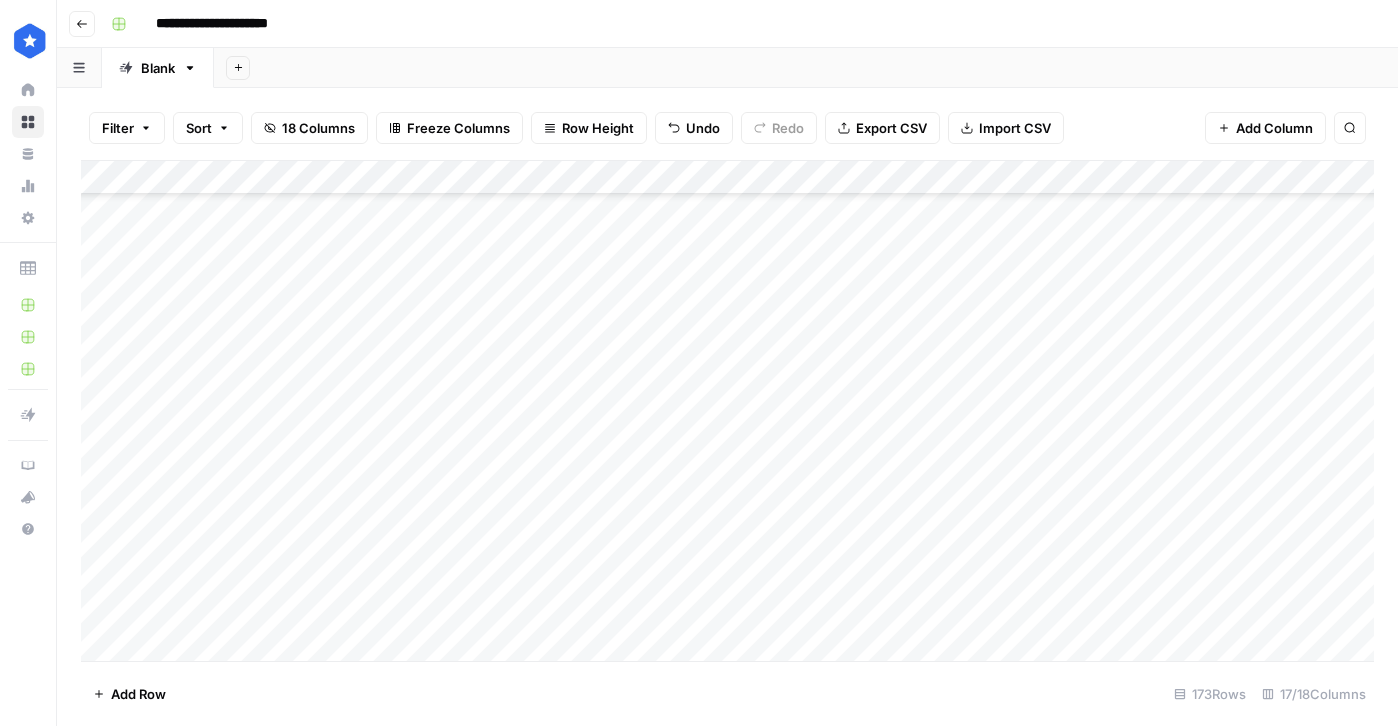 click on "Add Column" at bounding box center (727, 411) 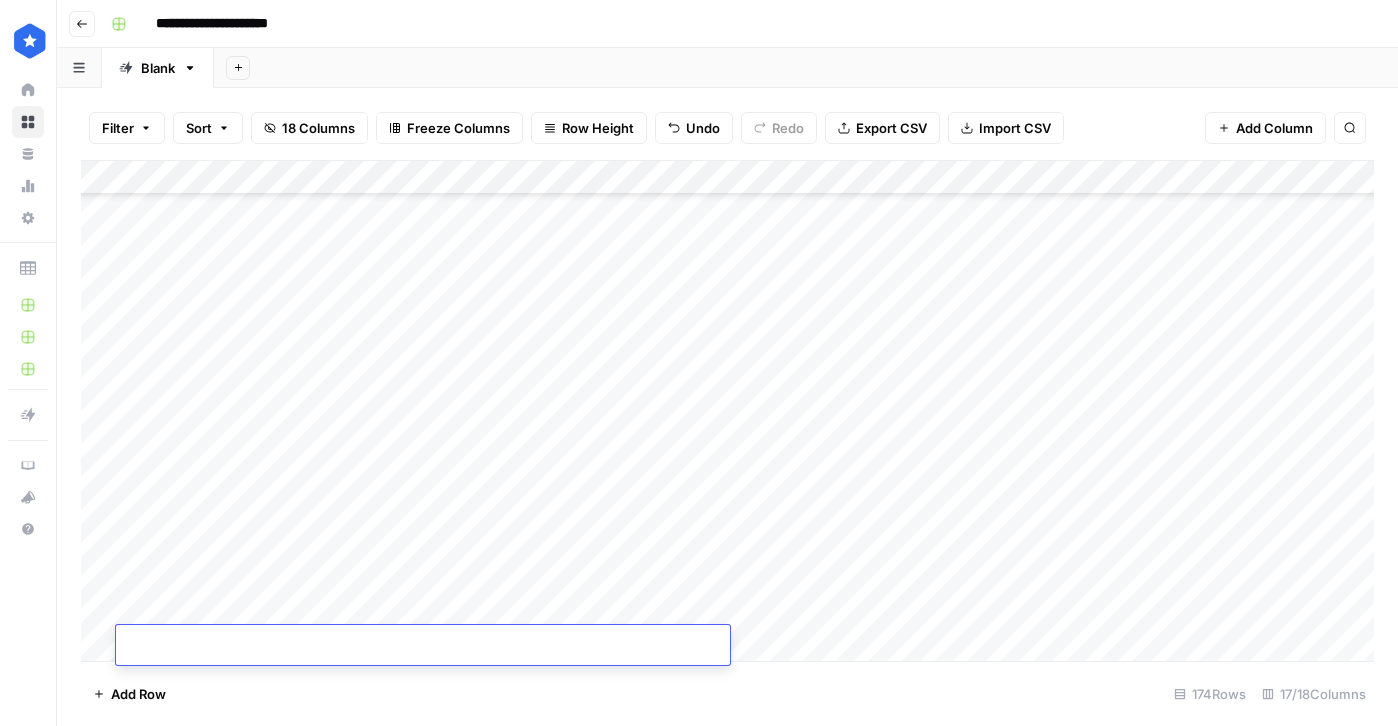 click on "Add Column" at bounding box center (727, 411) 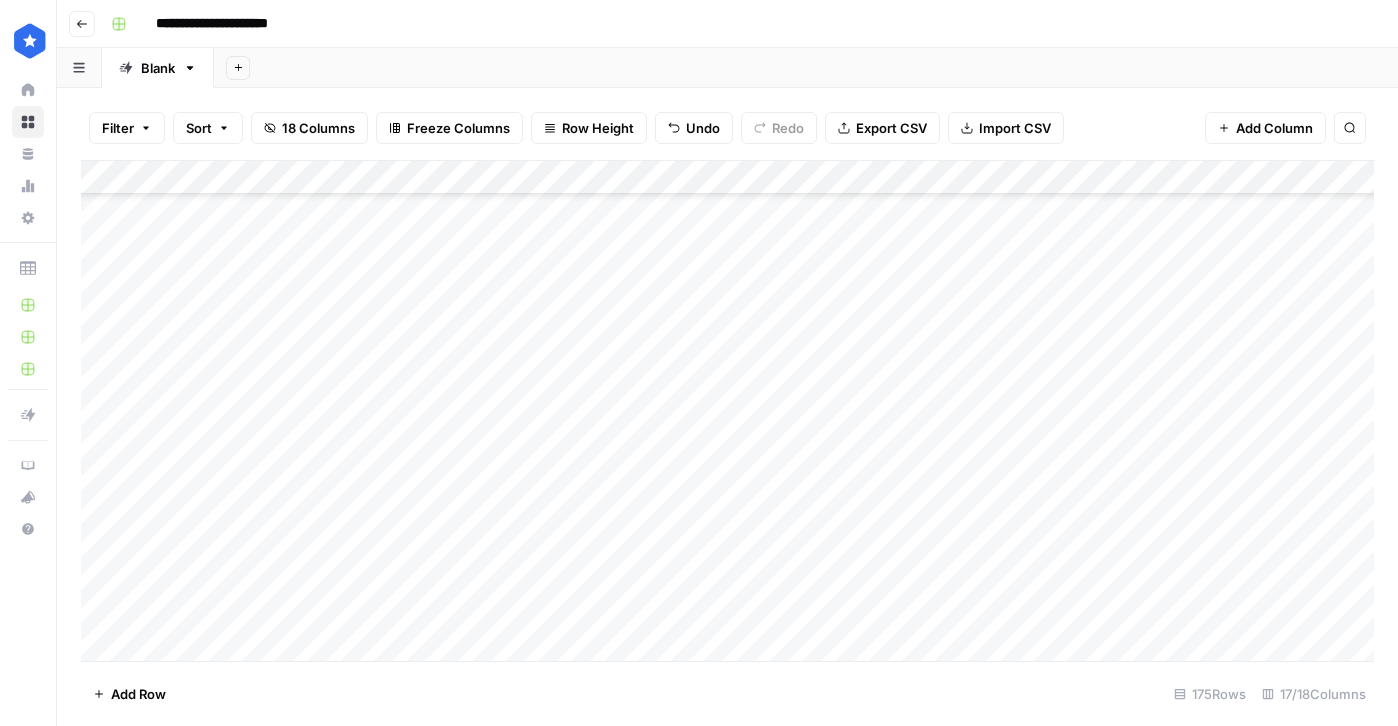 scroll, scrollTop: 5483, scrollLeft: 0, axis: vertical 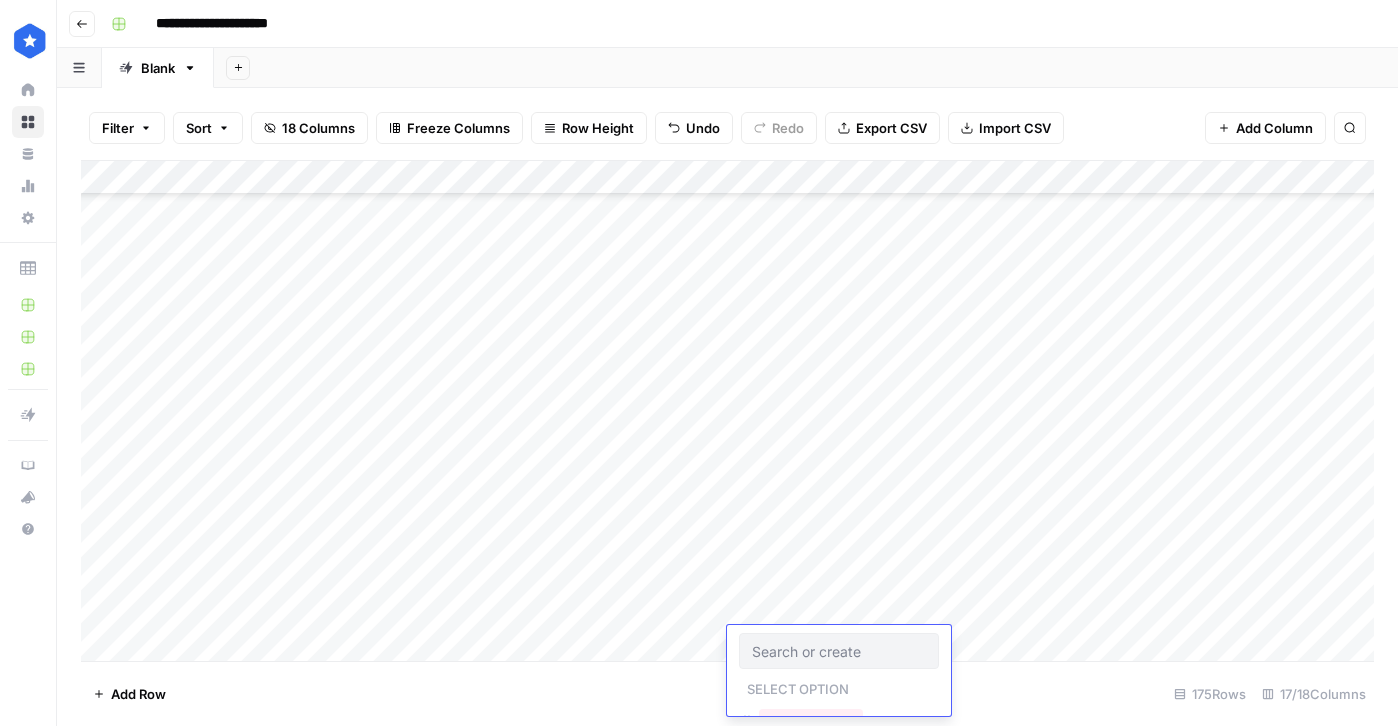 click on "Add Column" at bounding box center [727, 411] 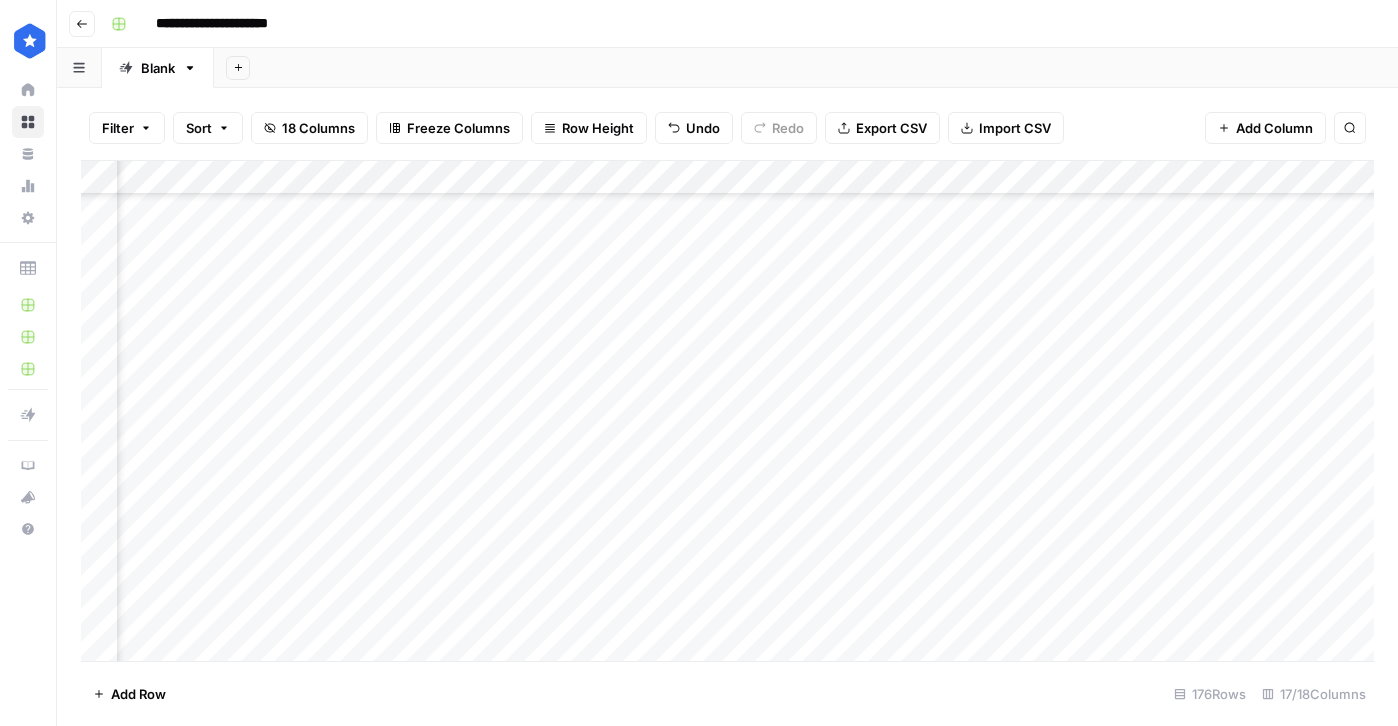 scroll, scrollTop: 5517, scrollLeft: 0, axis: vertical 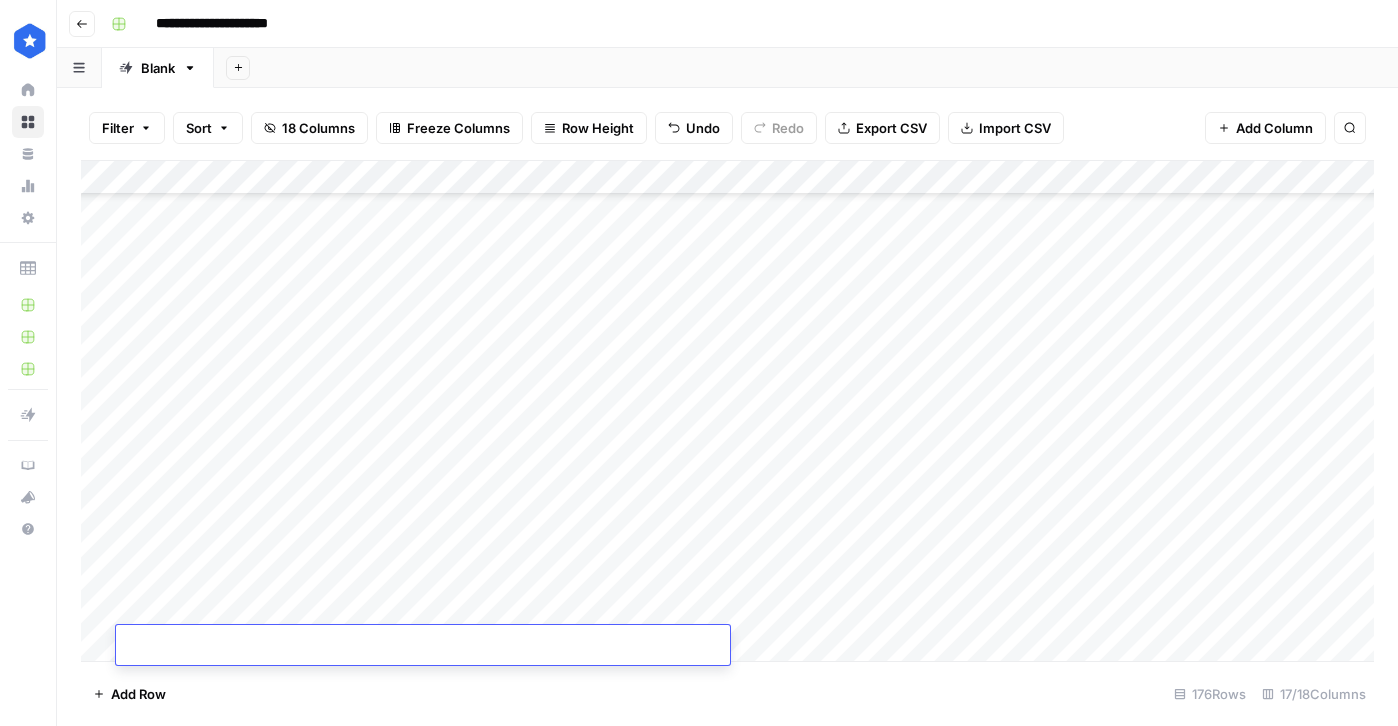 click on "Add Column" at bounding box center (727, 411) 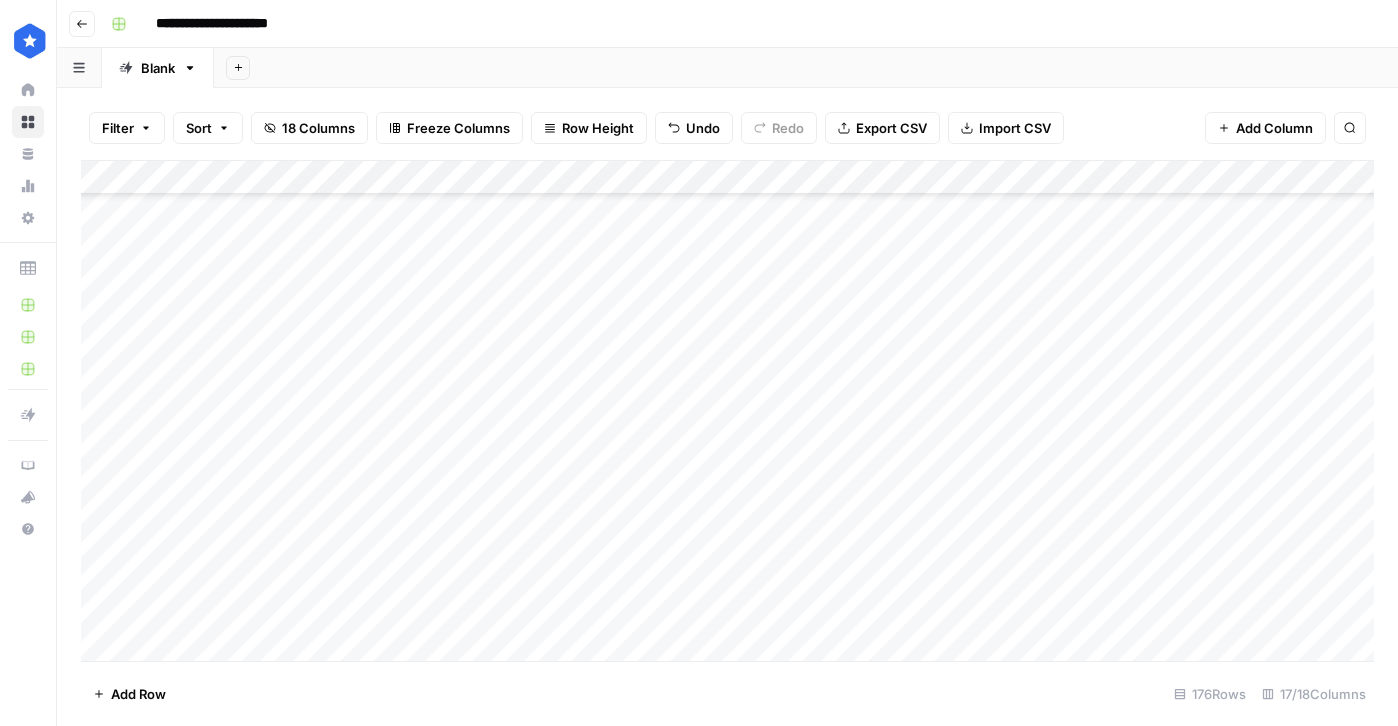 click on "Add Column" at bounding box center [727, 411] 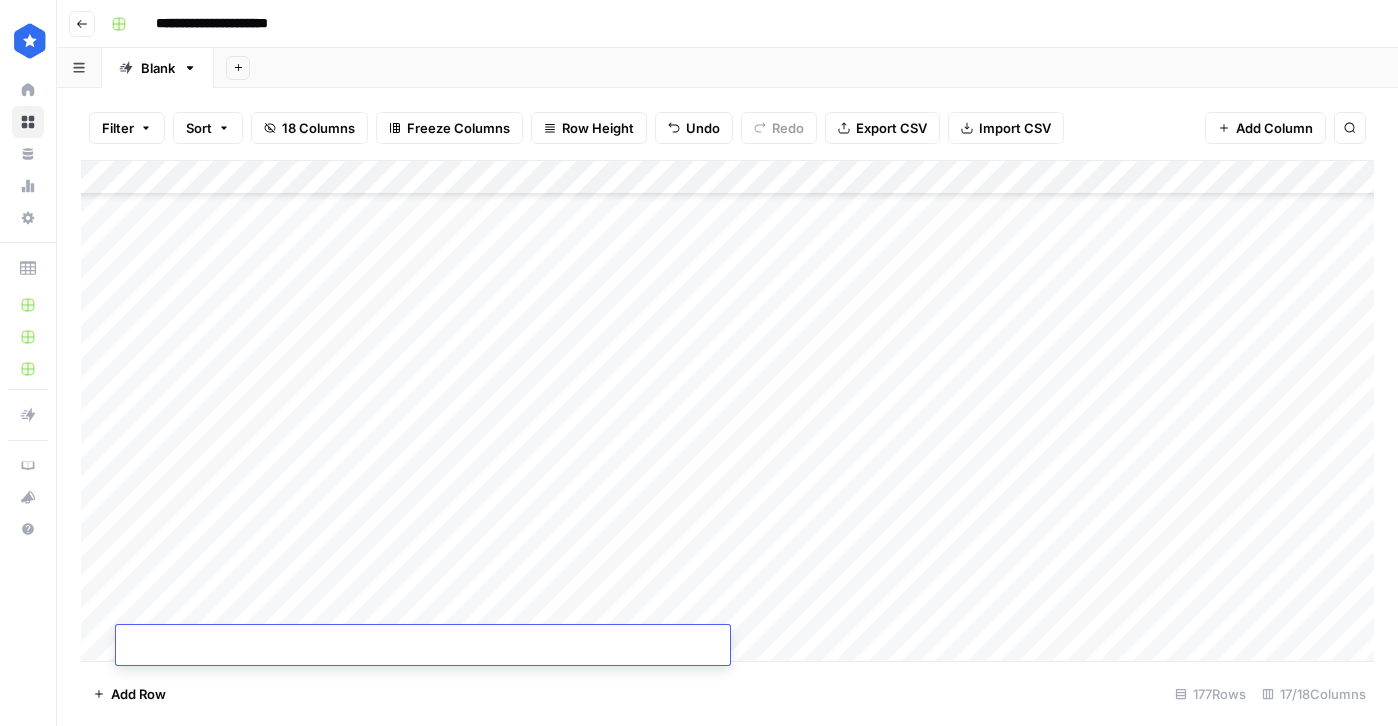 click on "Add Column" at bounding box center (727, 411) 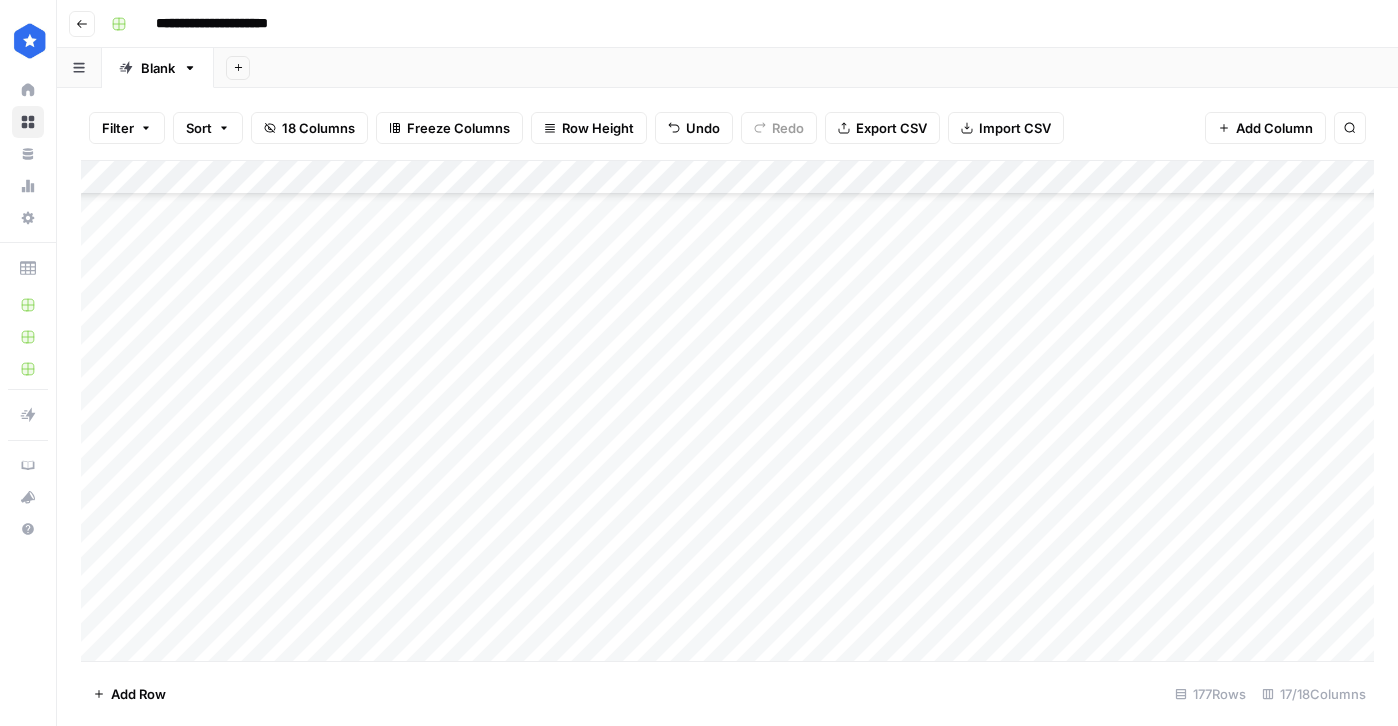 click on "Add Column" at bounding box center [727, 411] 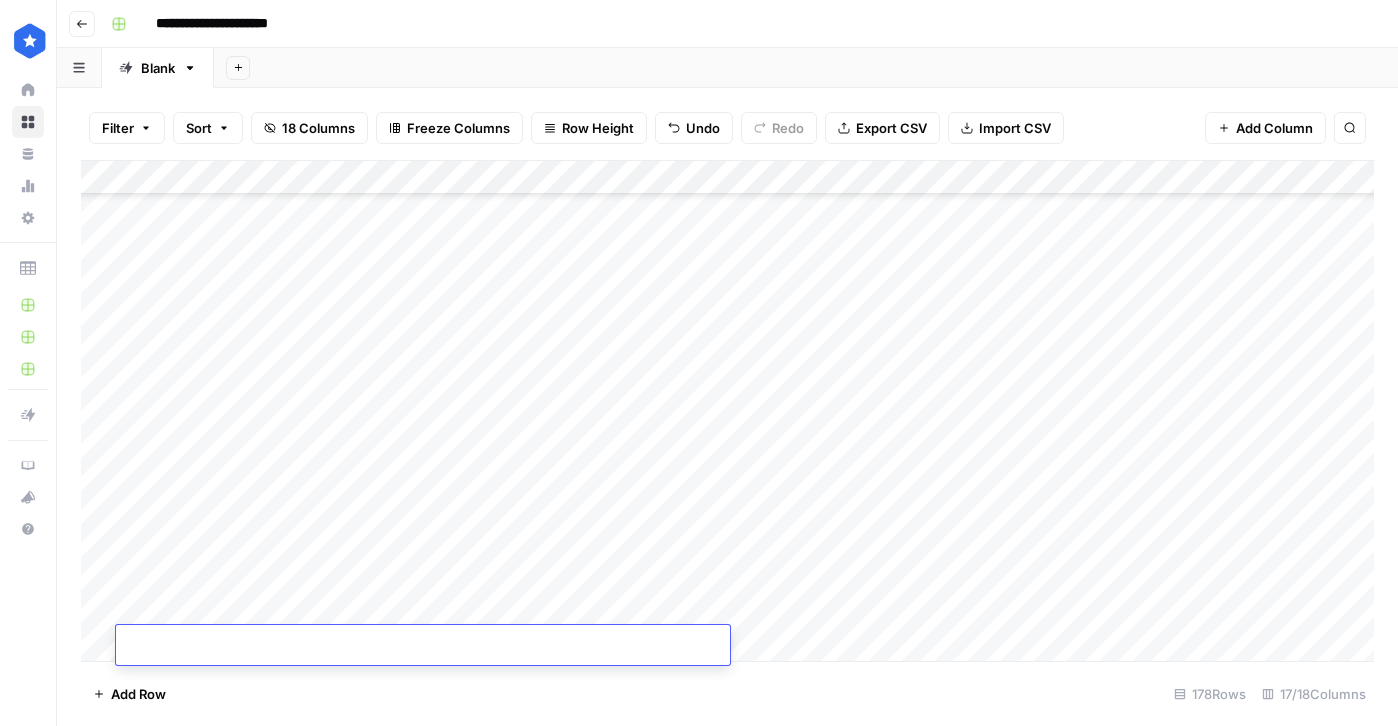 click on "Add Column" at bounding box center [727, 411] 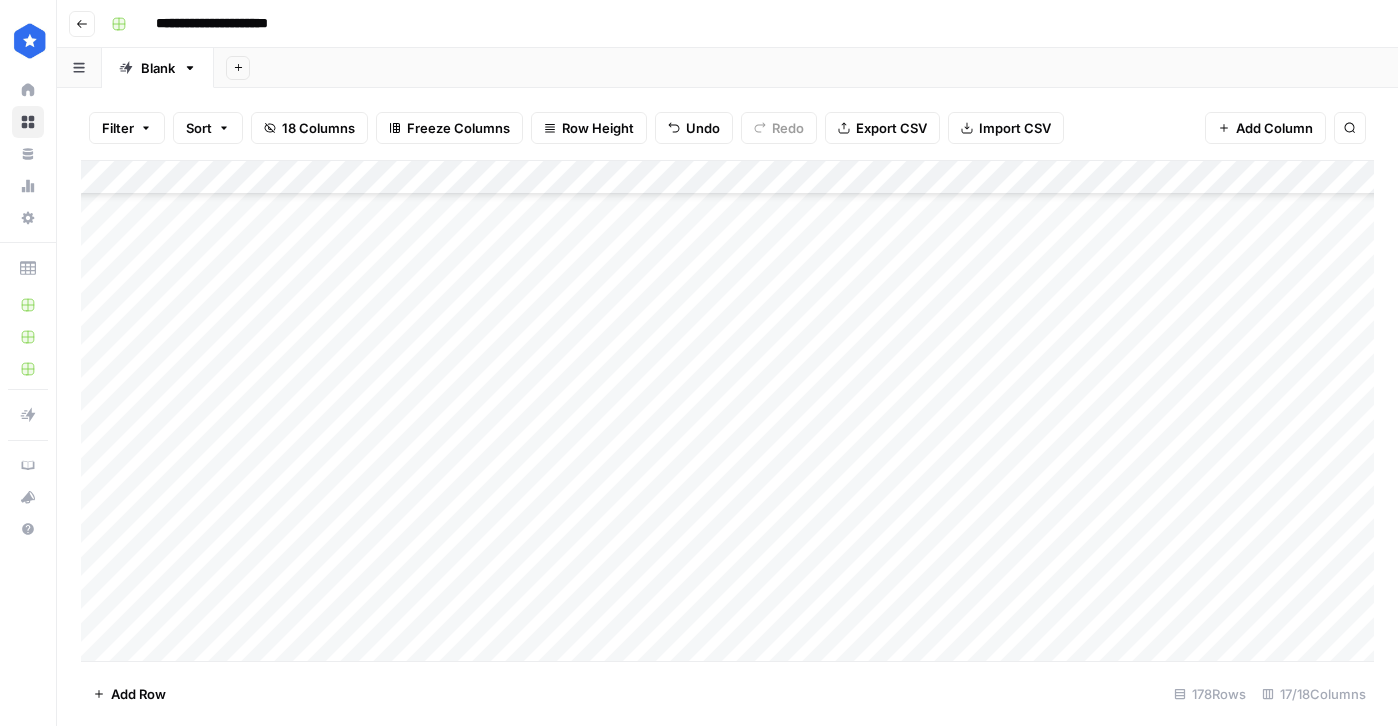 scroll, scrollTop: 5618, scrollLeft: 0, axis: vertical 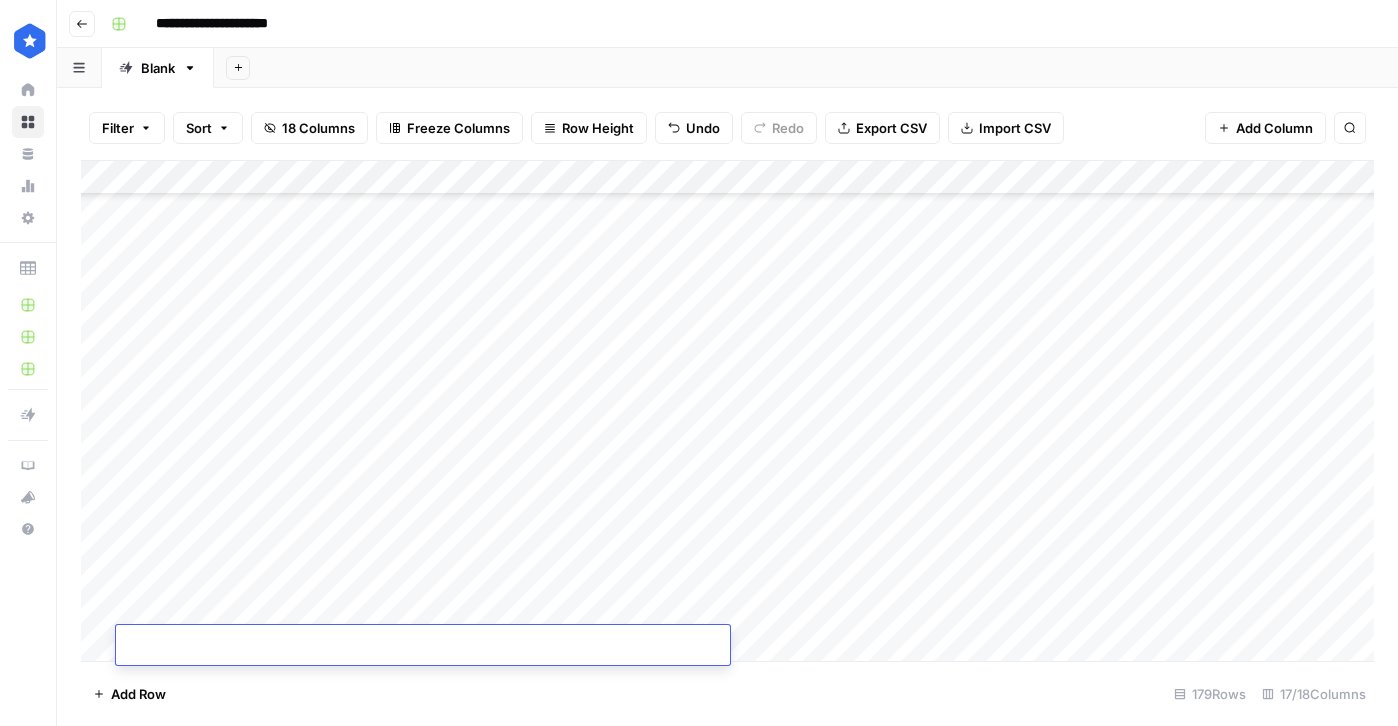 click on "Add Column" at bounding box center (727, 411) 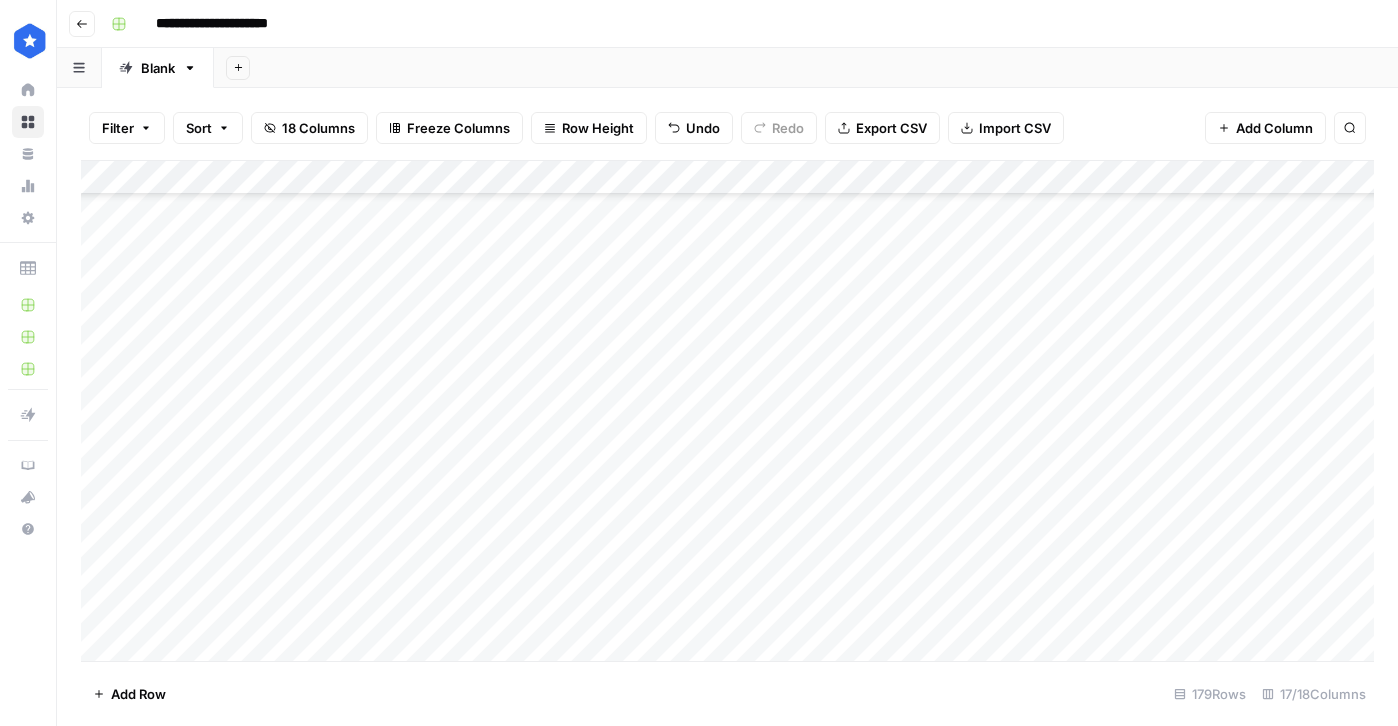 scroll, scrollTop: 5652, scrollLeft: 0, axis: vertical 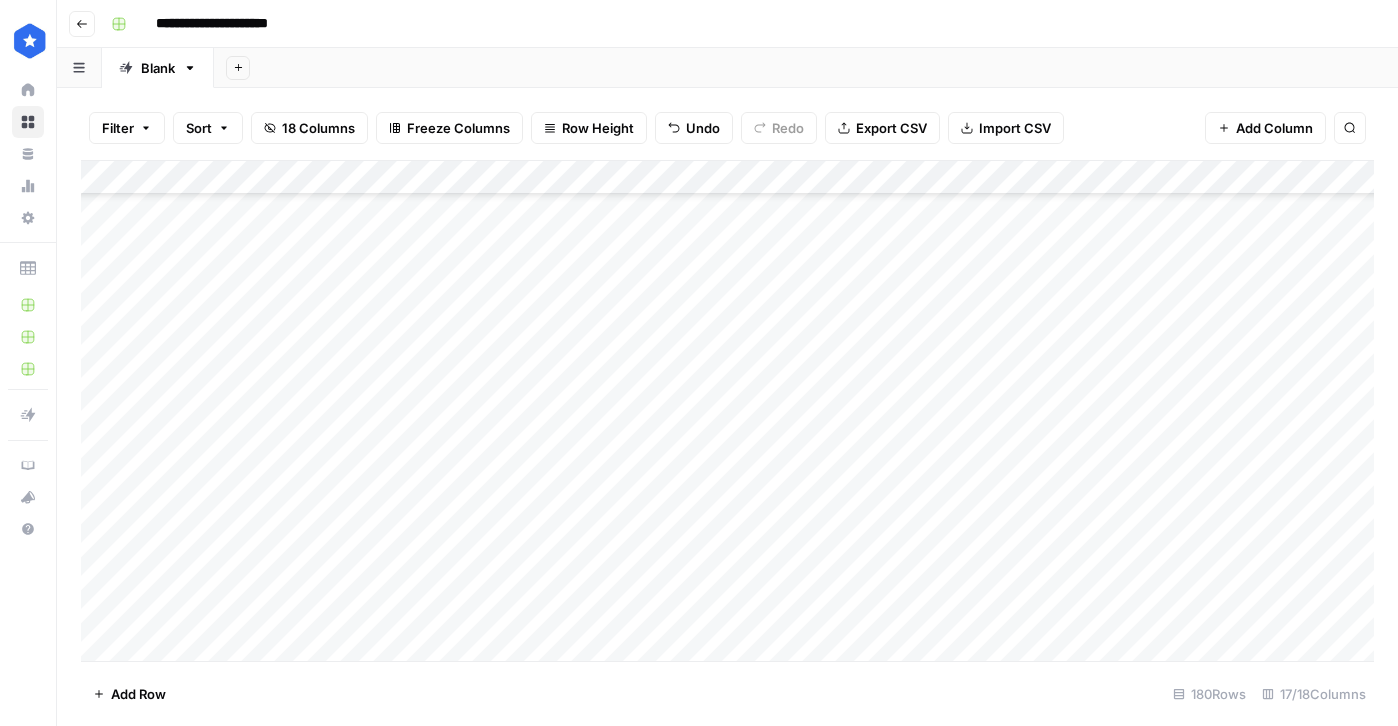 click on "Add Column" at bounding box center [727, 411] 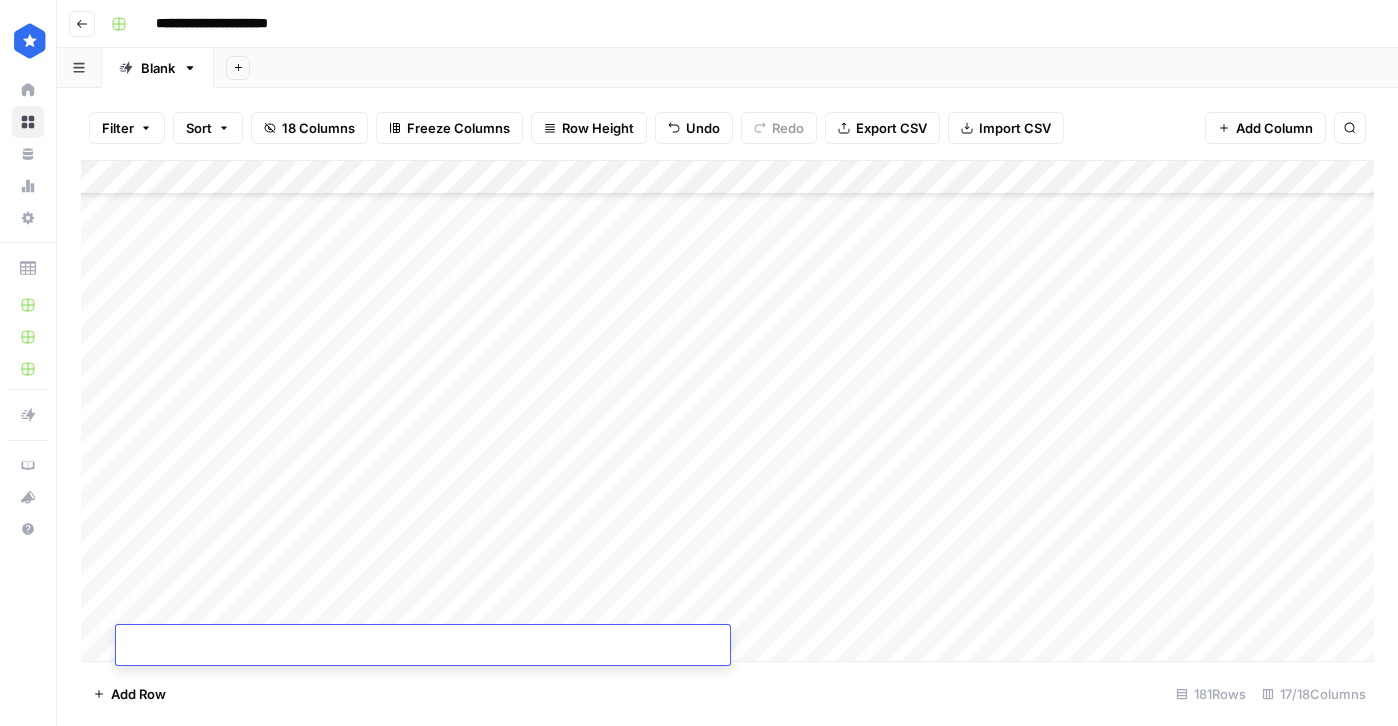 click on "Add Column" at bounding box center [727, 411] 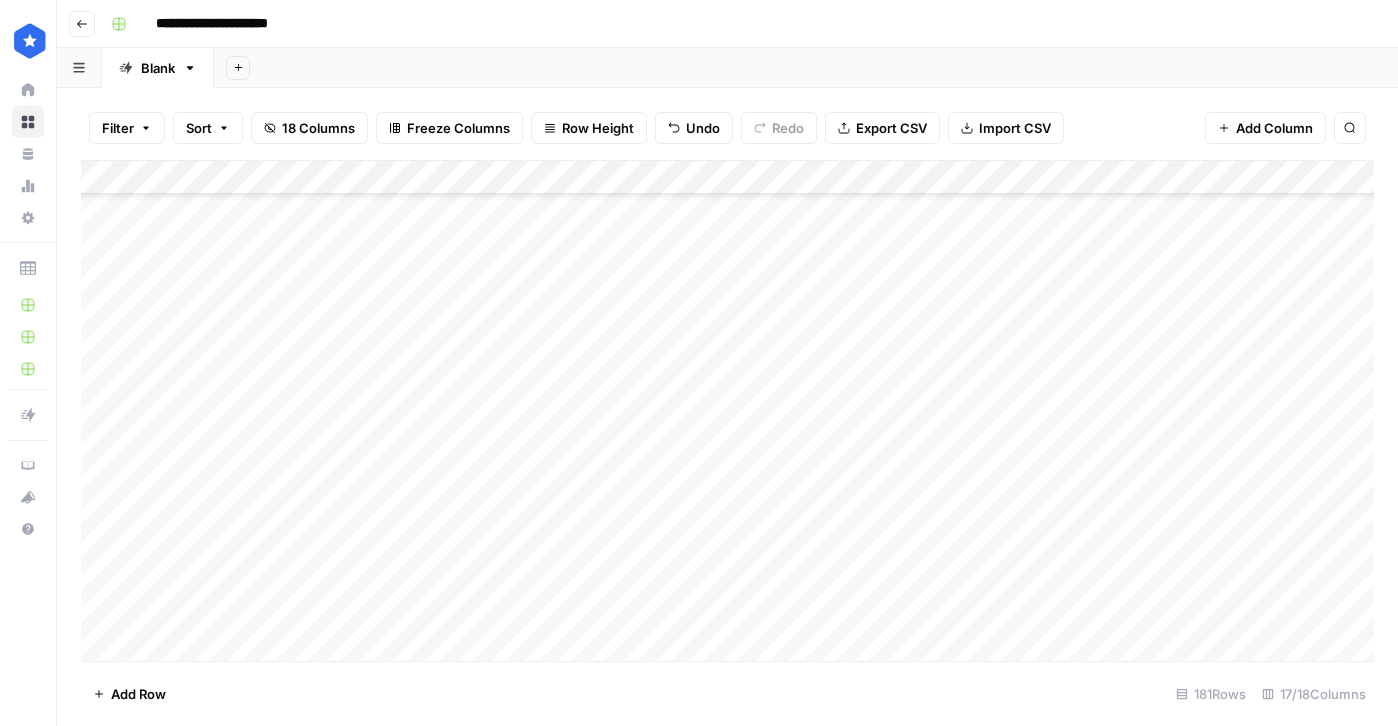 scroll, scrollTop: 5720, scrollLeft: 0, axis: vertical 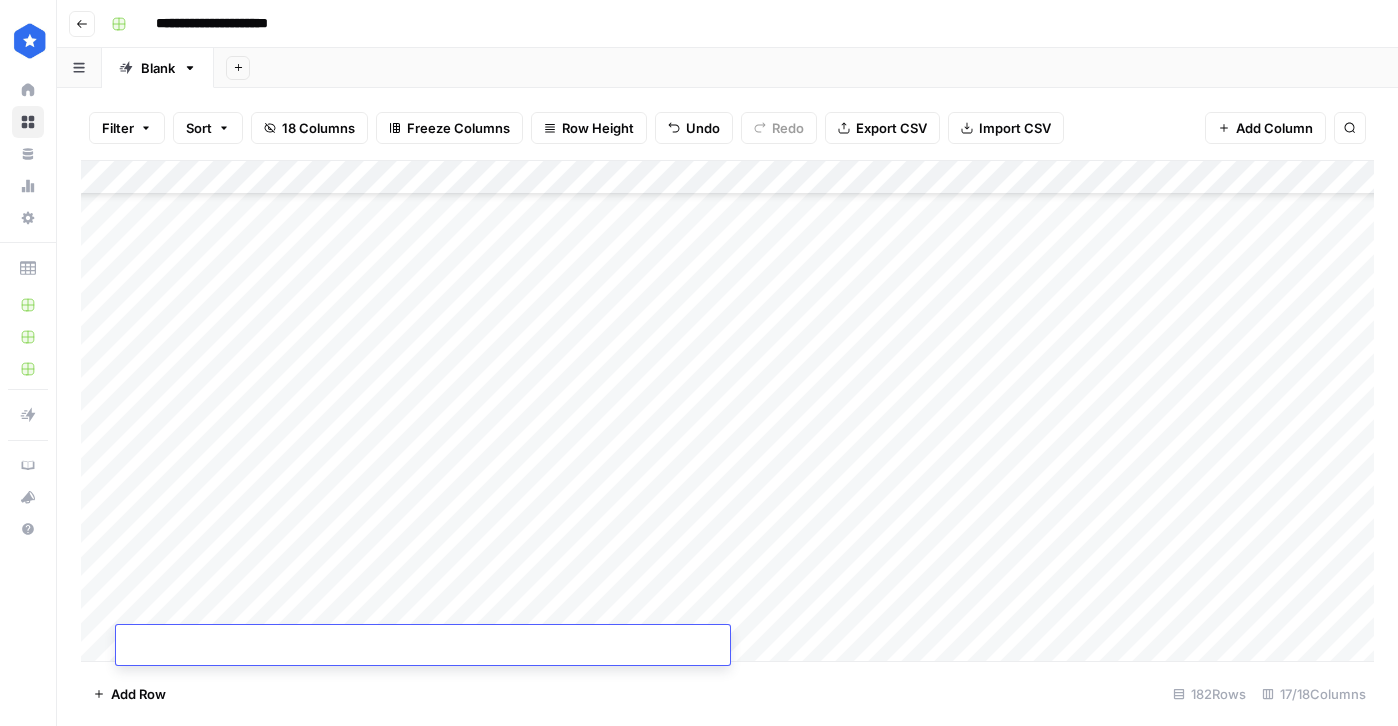 click on "Add Column" at bounding box center (727, 411) 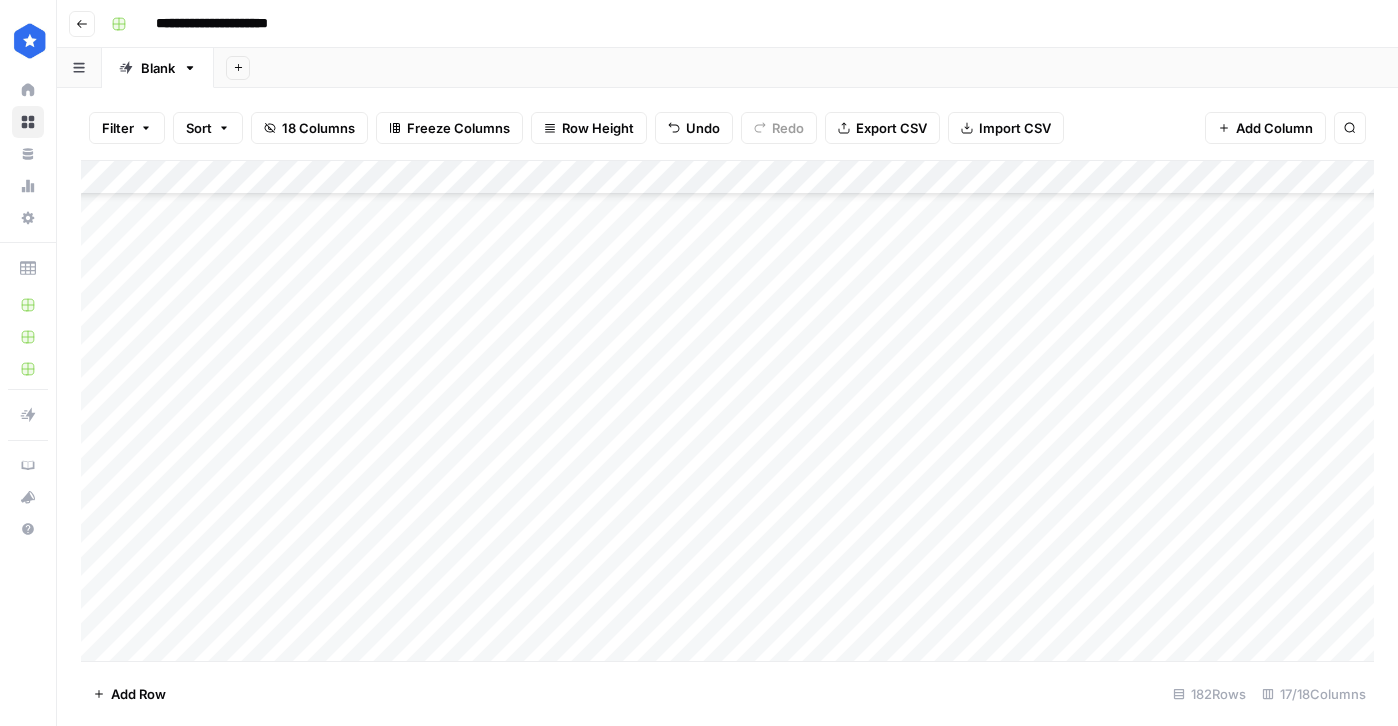 scroll, scrollTop: 5754, scrollLeft: 0, axis: vertical 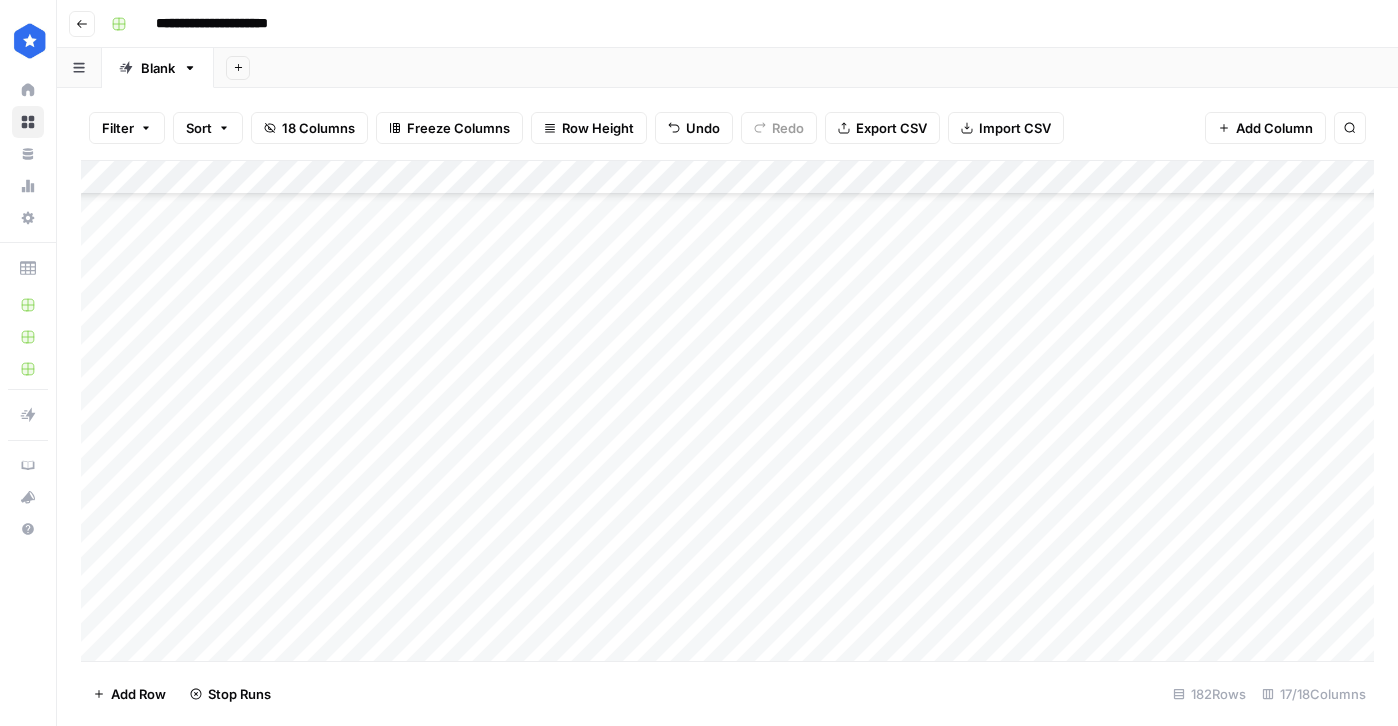 click on "Add Column" at bounding box center [727, 411] 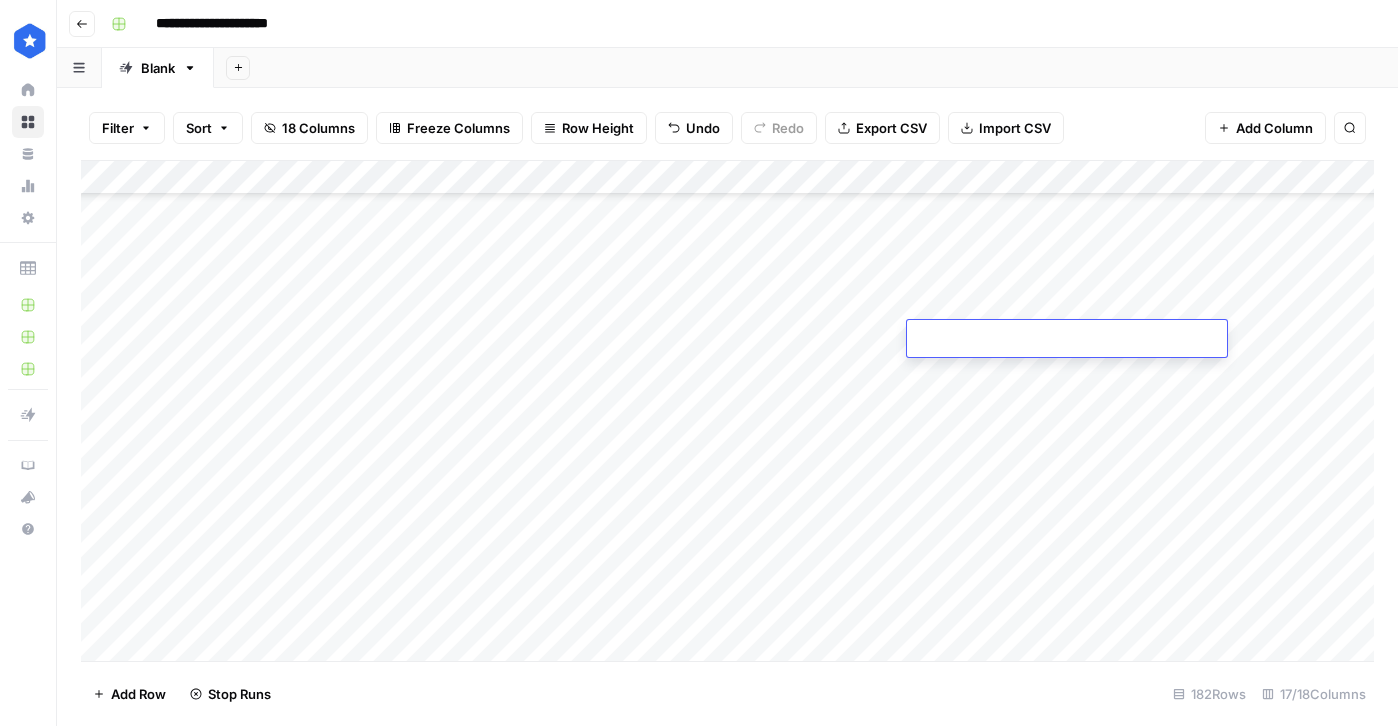 click at bounding box center [1067, 340] 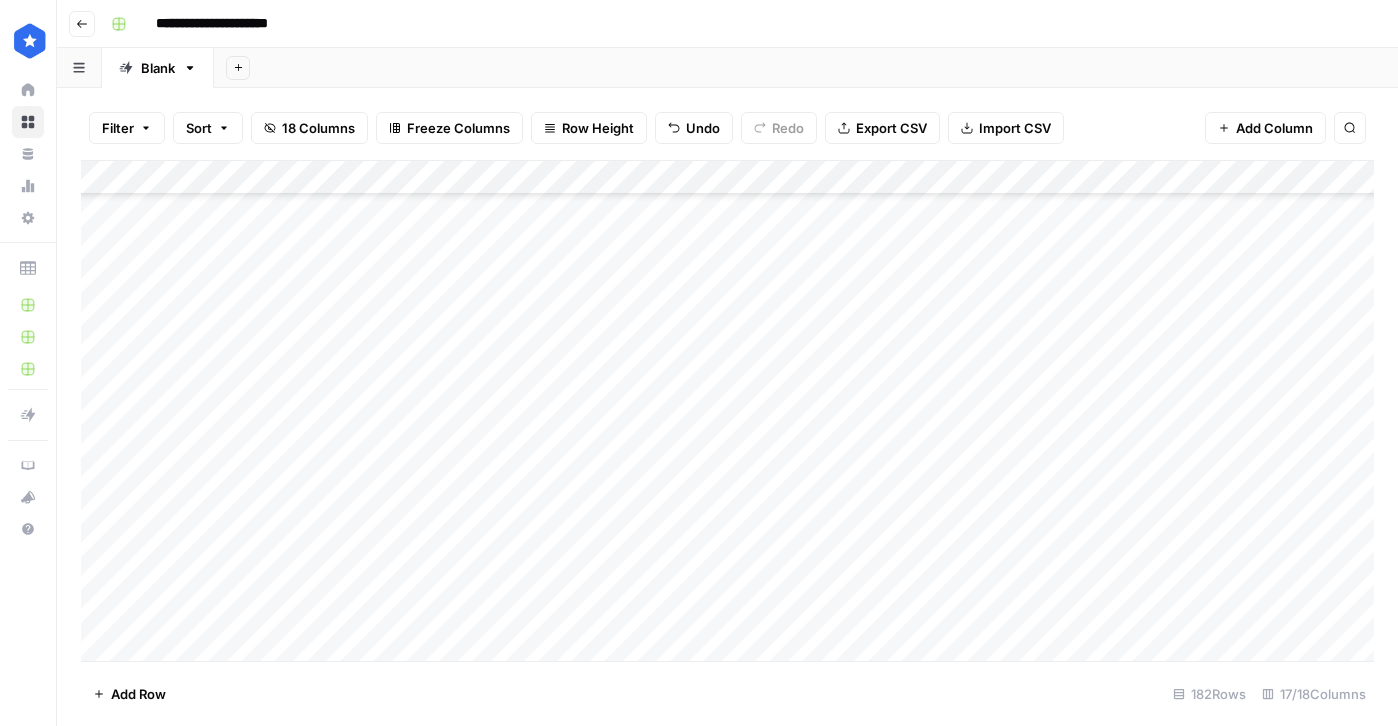 click on "Add Column" at bounding box center (727, 411) 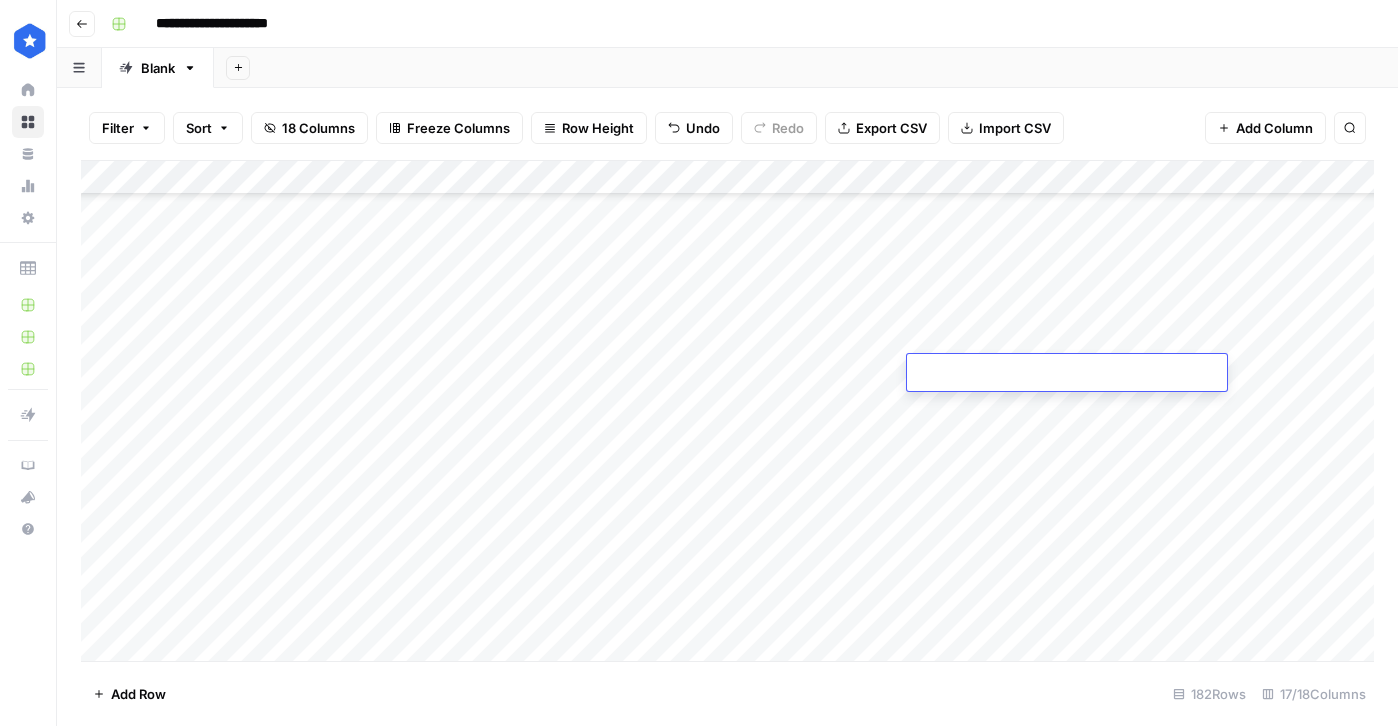 click at bounding box center [1067, 374] 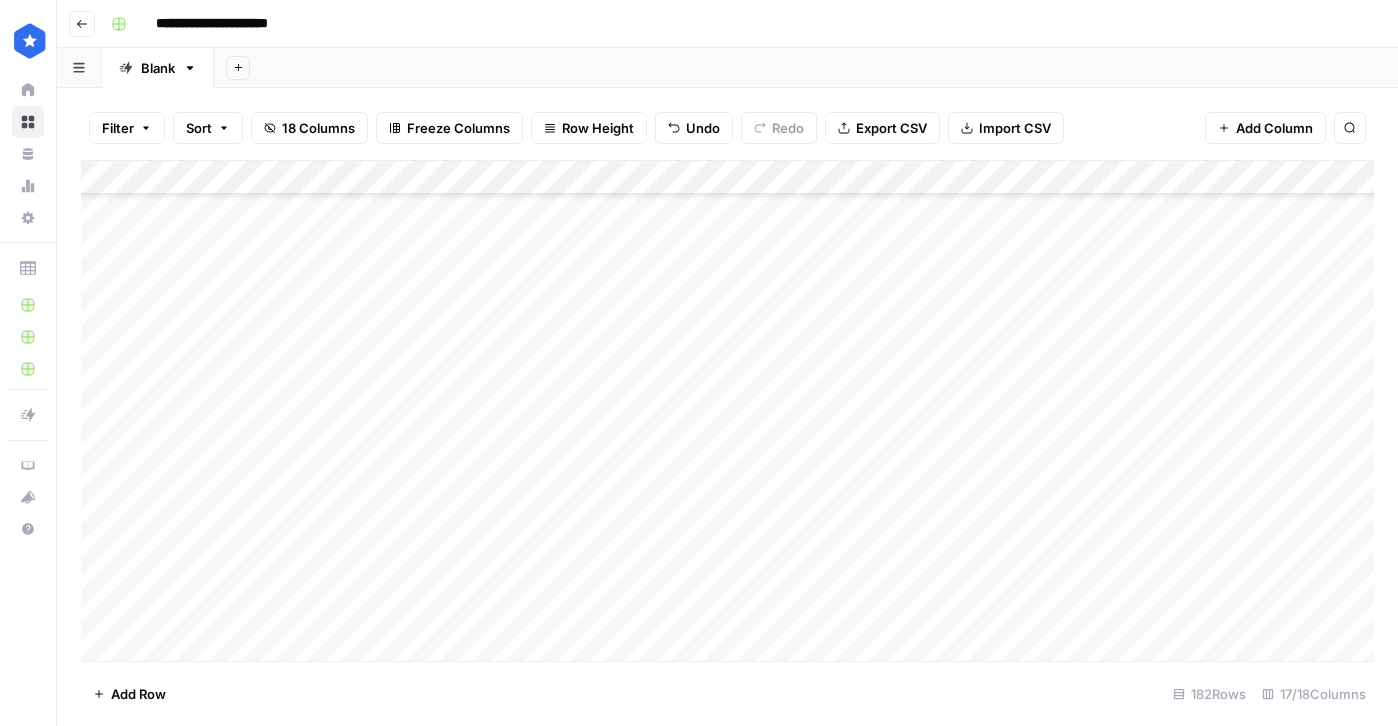 click on "Add Column" at bounding box center [727, 411] 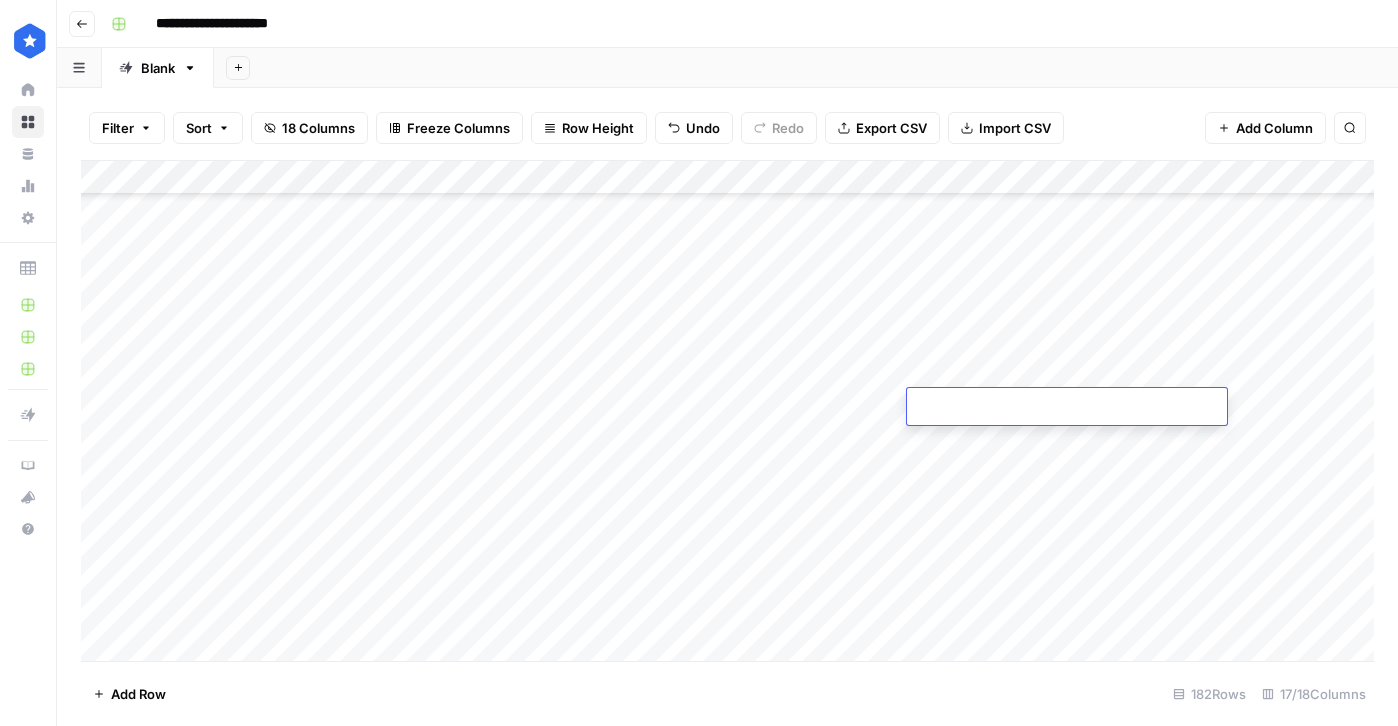 click at bounding box center (1067, 408) 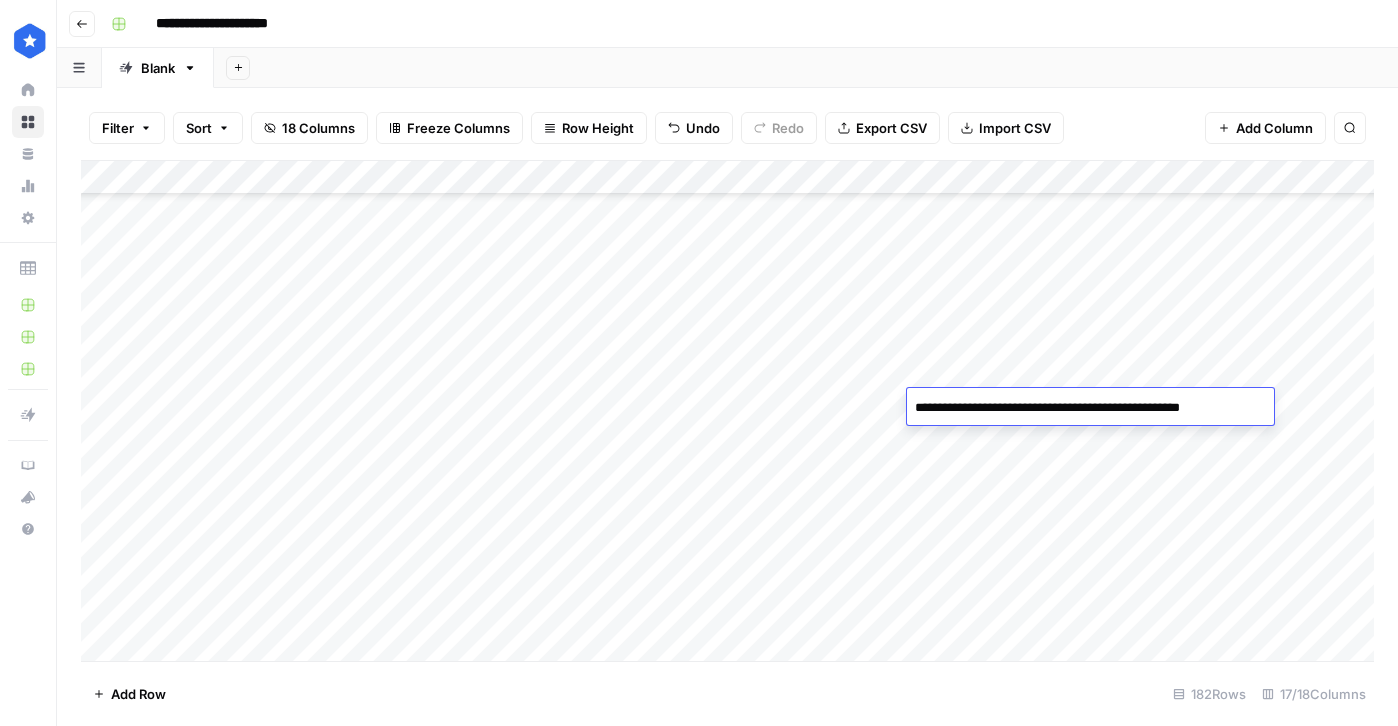 type on "**********" 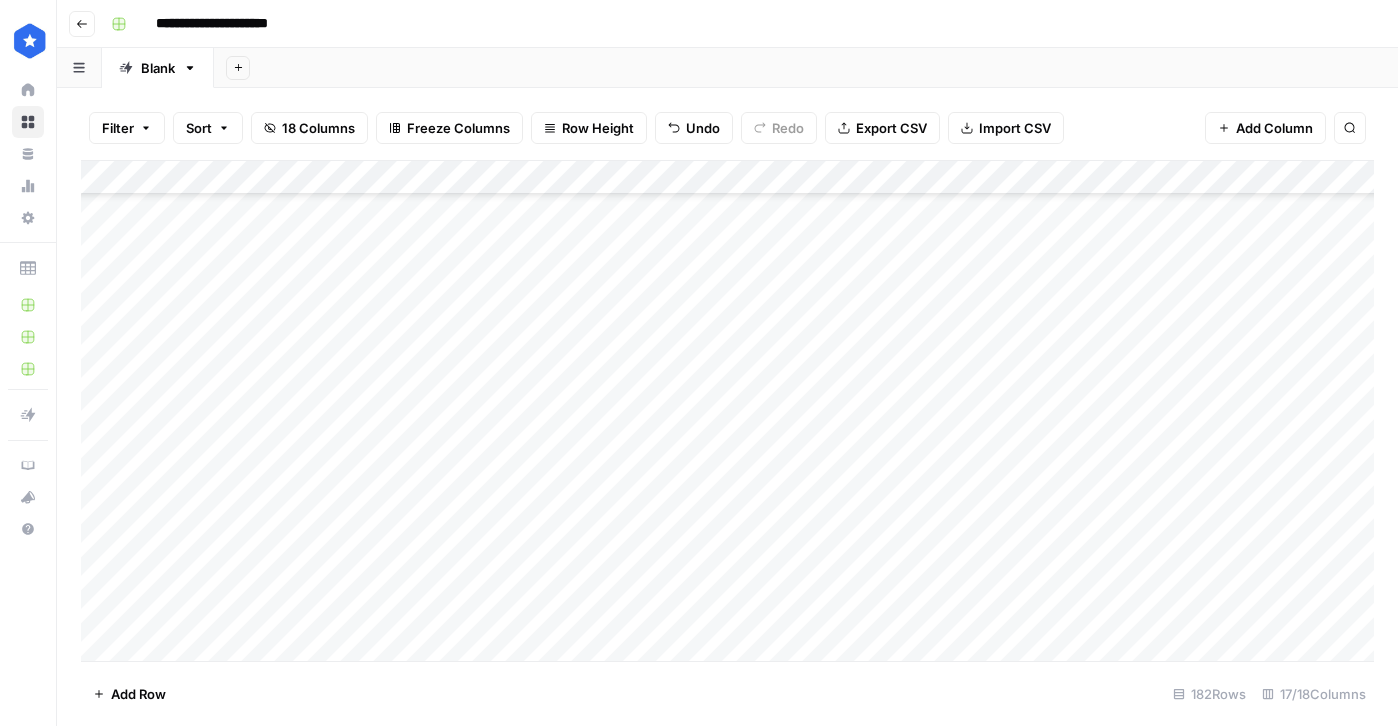 click on "Add Column" at bounding box center (727, 411) 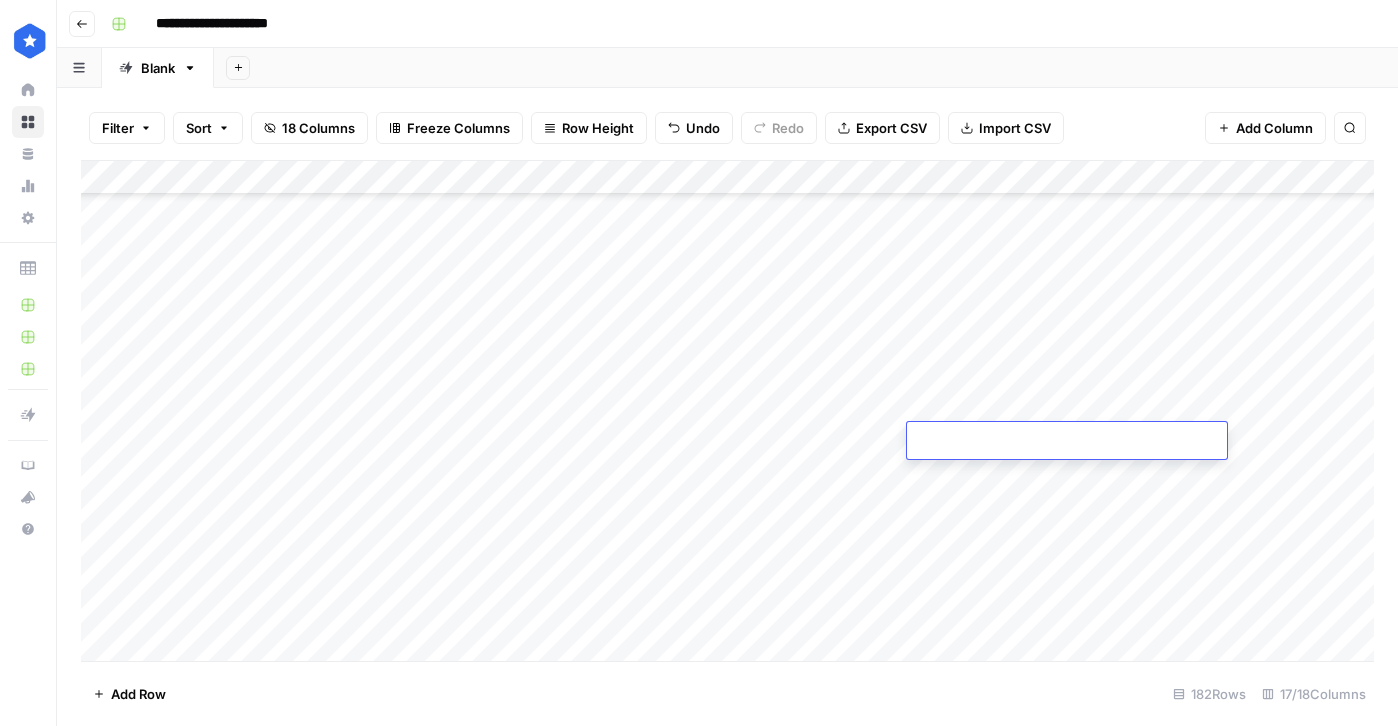 click at bounding box center [1067, 442] 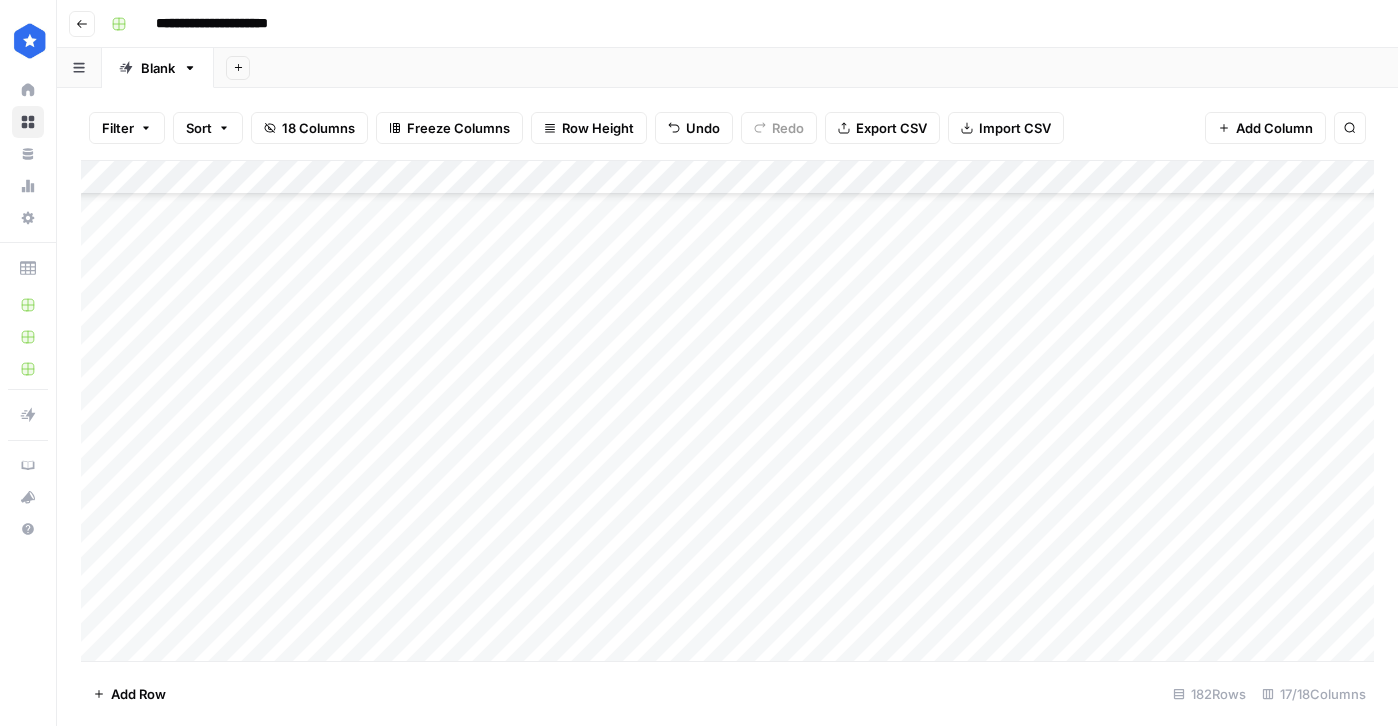 click on "Add Column" at bounding box center [727, 411] 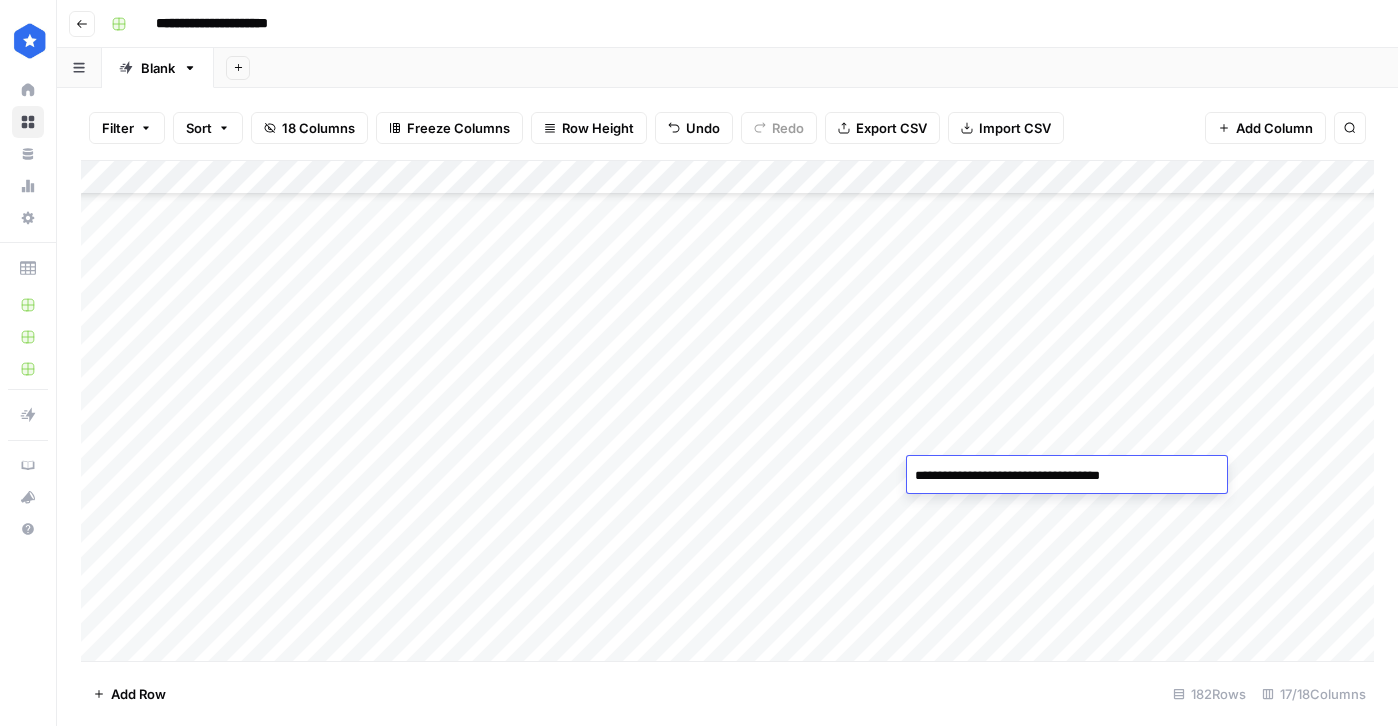 type on "**********" 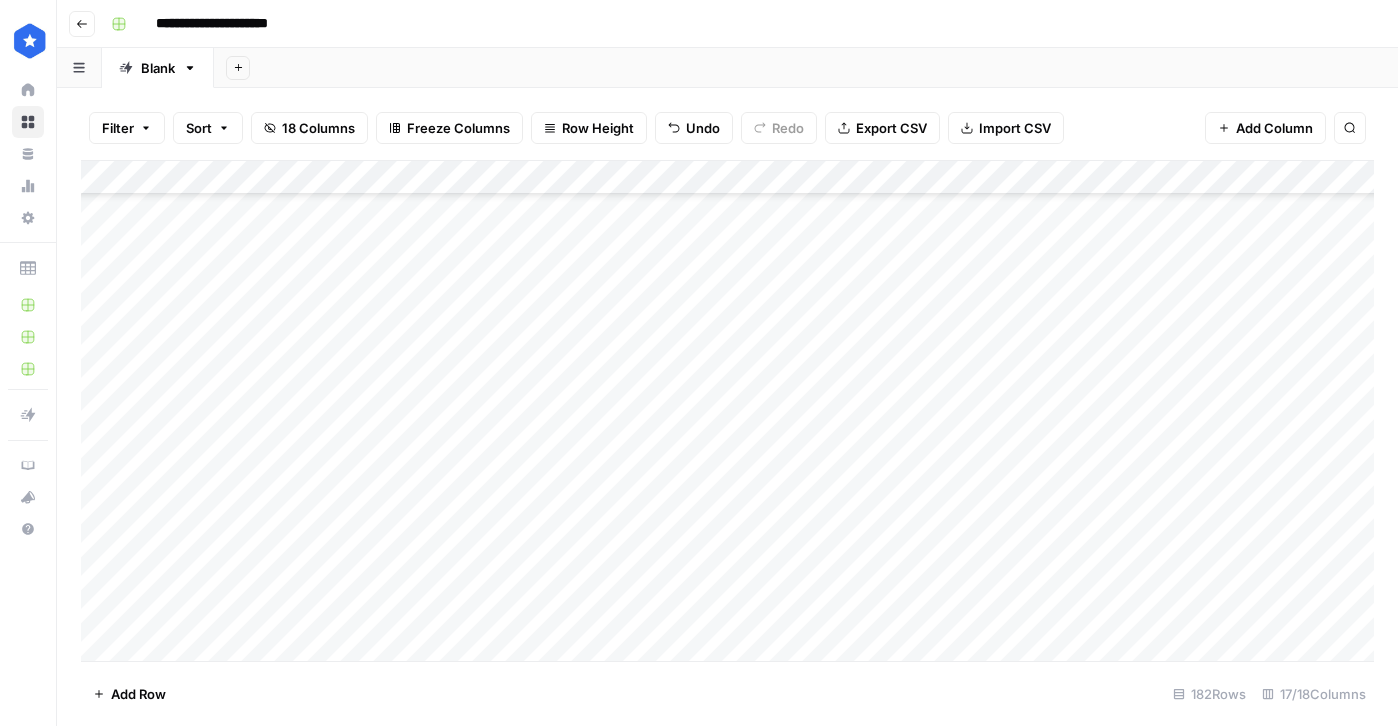 click on "Add Column" at bounding box center (727, 411) 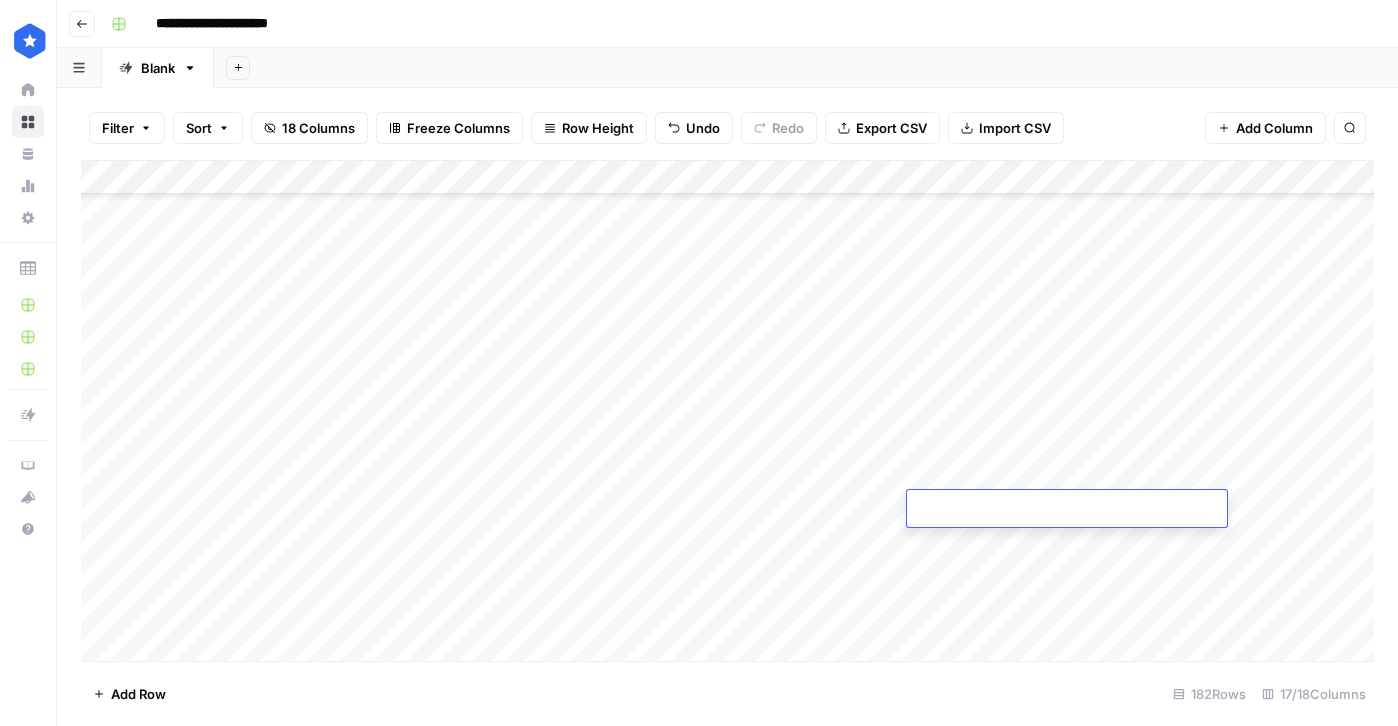 click at bounding box center (1067, 510) 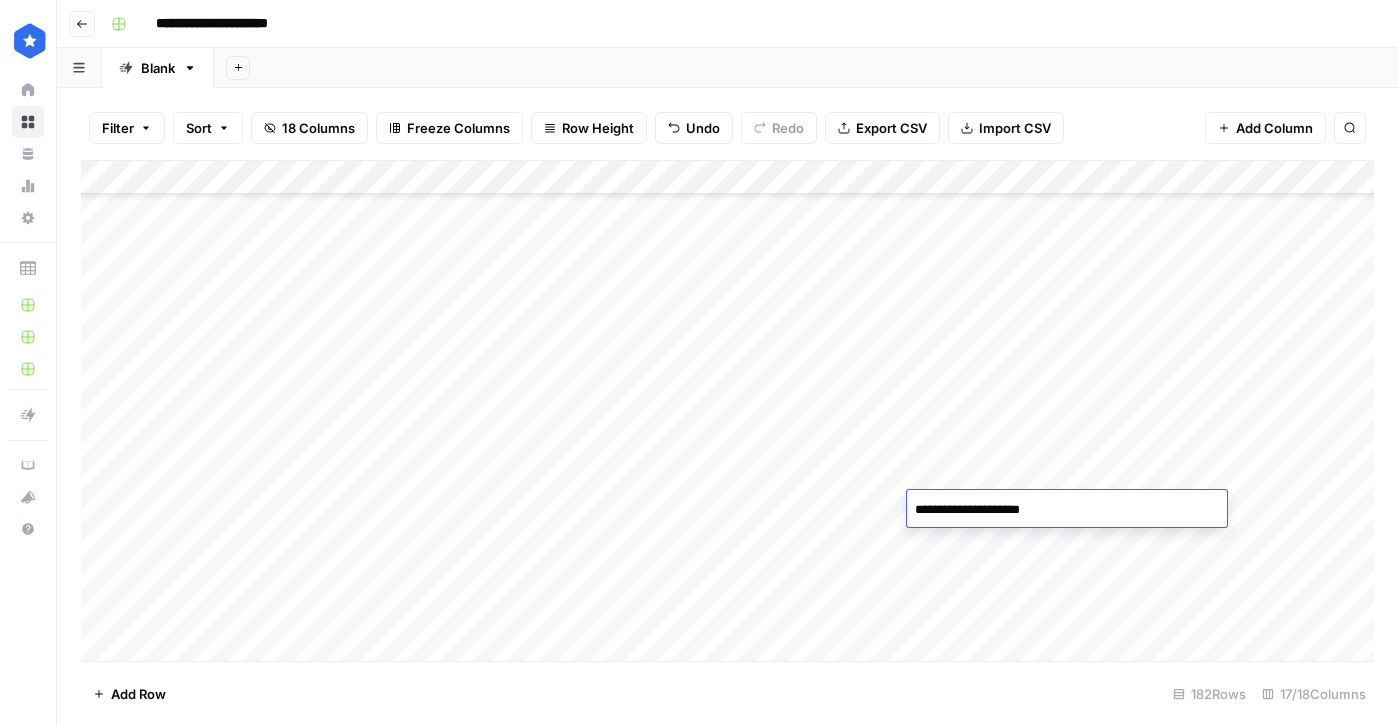 type on "**********" 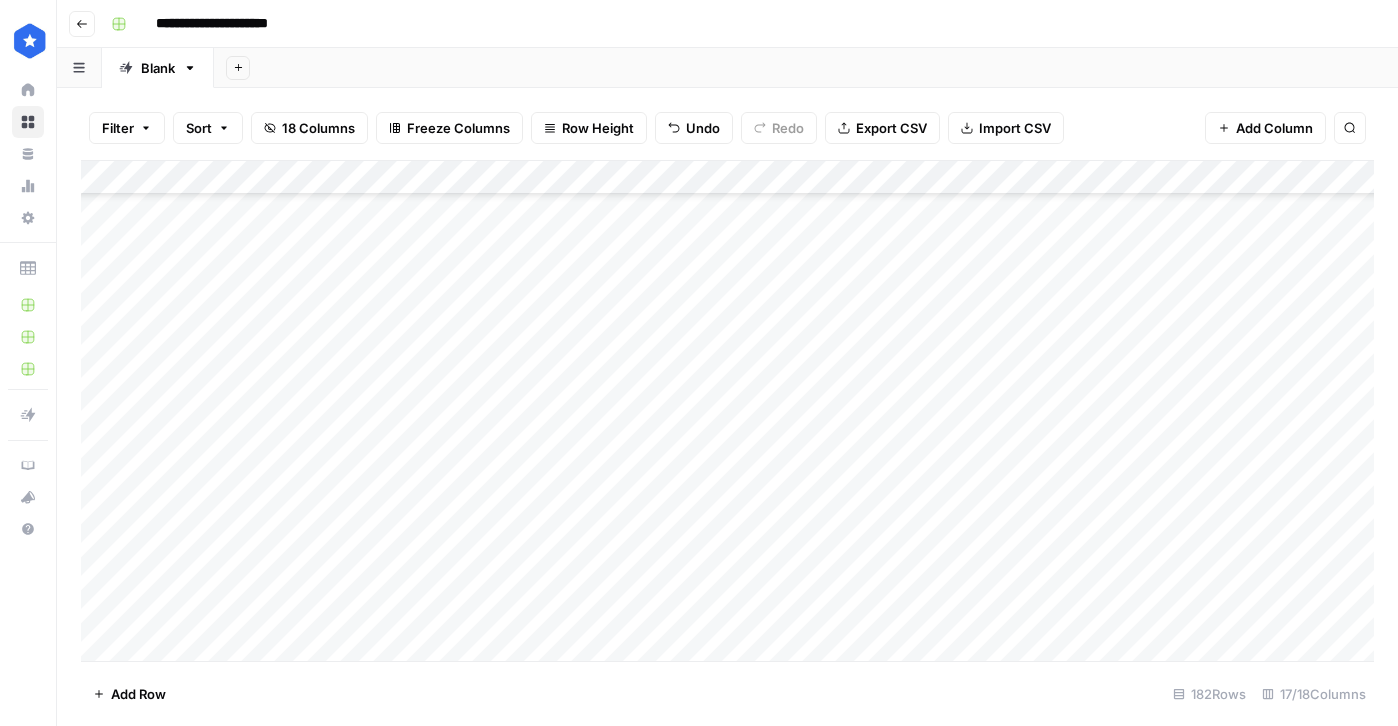 click on "Add Column" at bounding box center (727, 411) 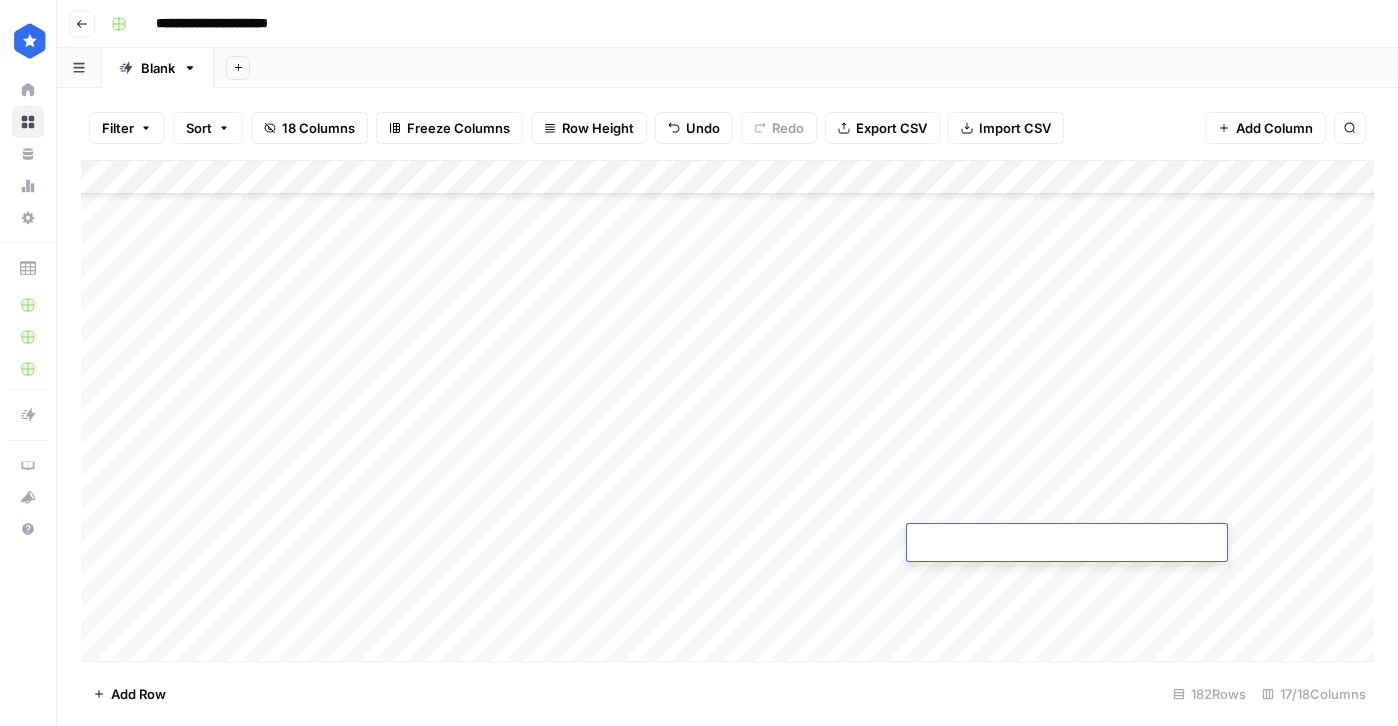 type on "**********" 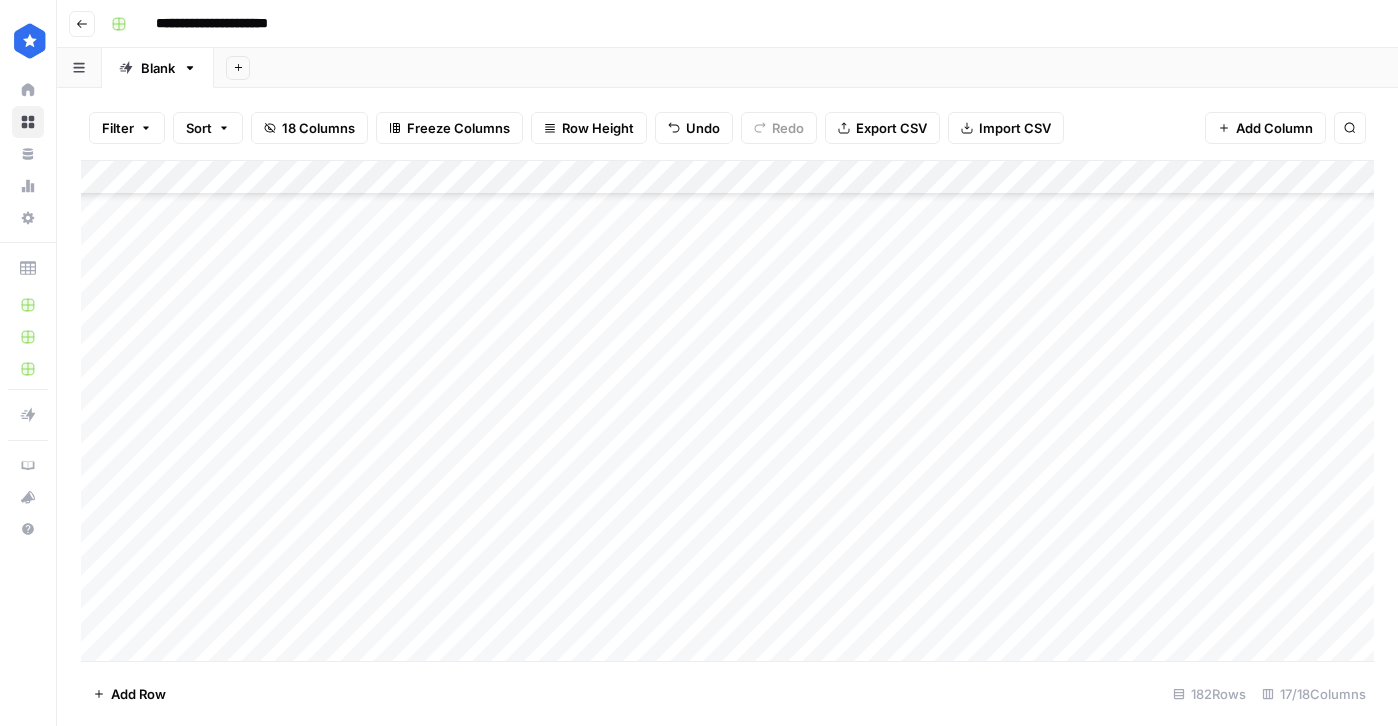 click on "Add Column" at bounding box center [727, 411] 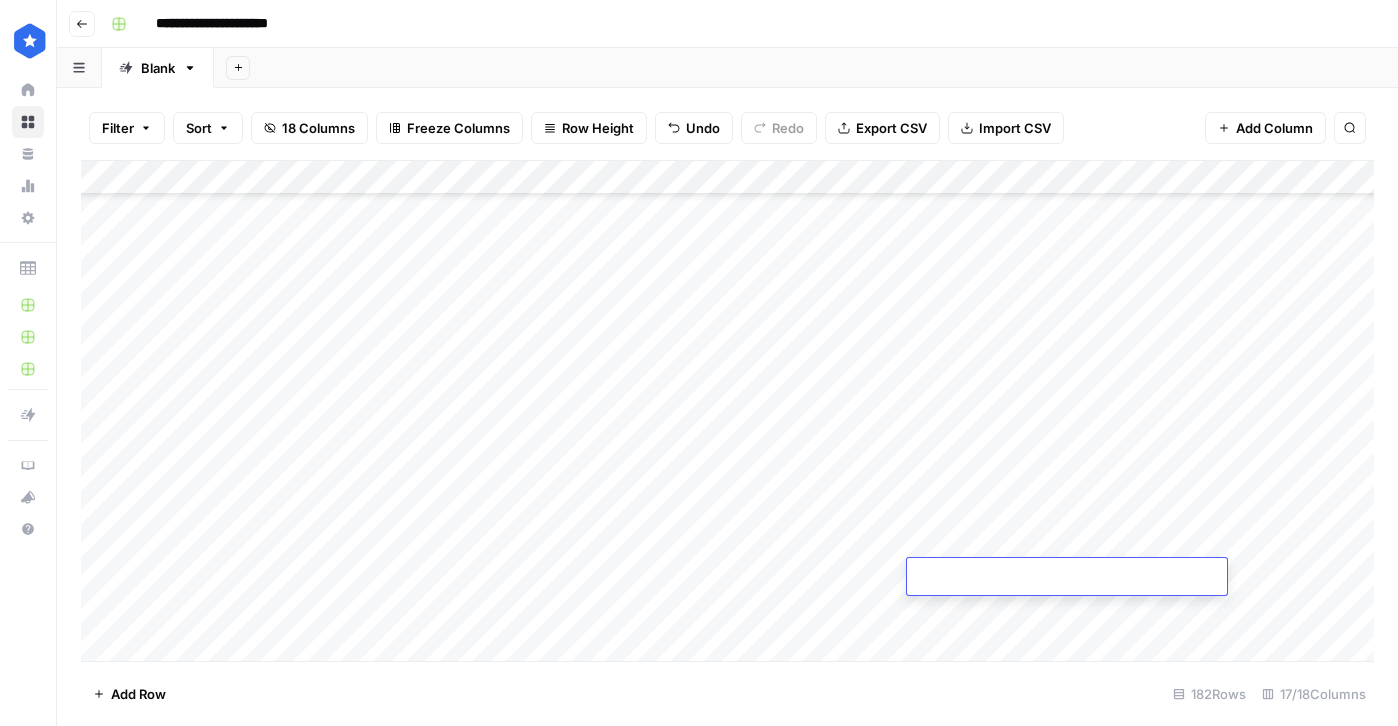 click at bounding box center [1067, 578] 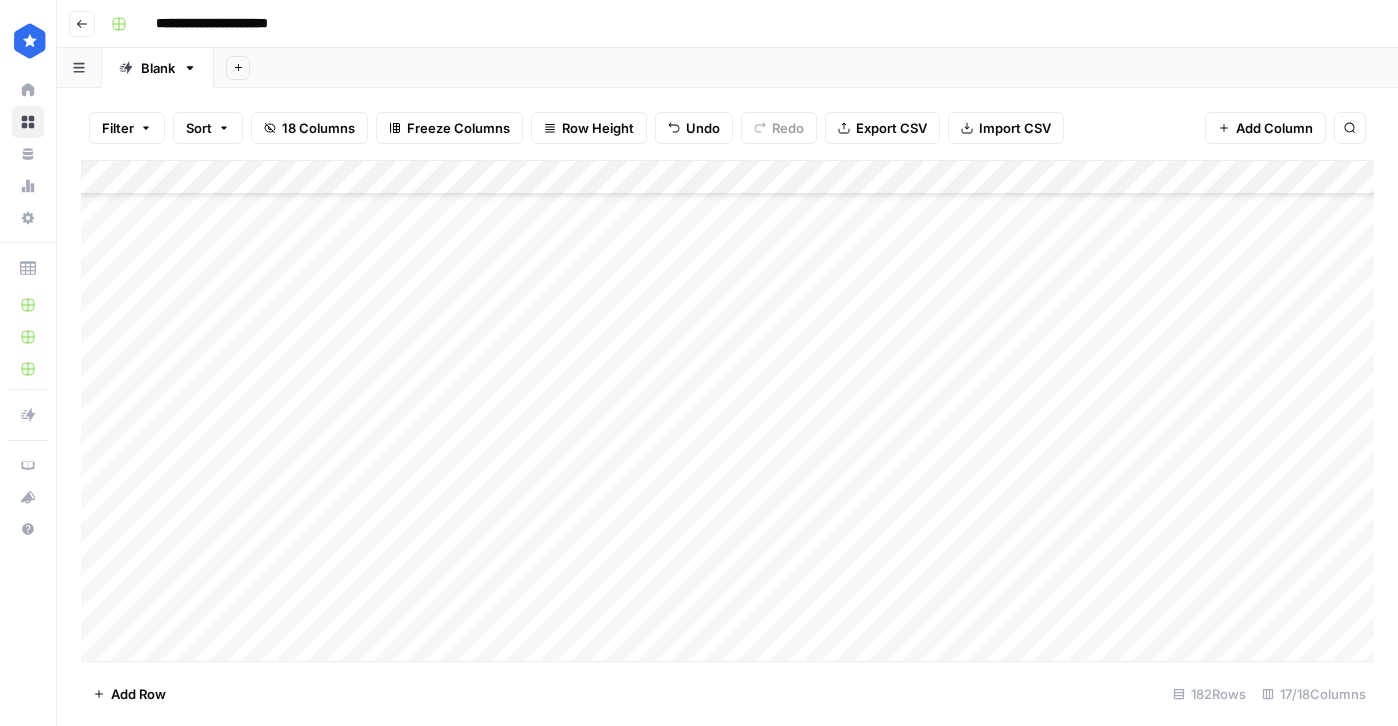 click on "Add Column" at bounding box center (727, 411) 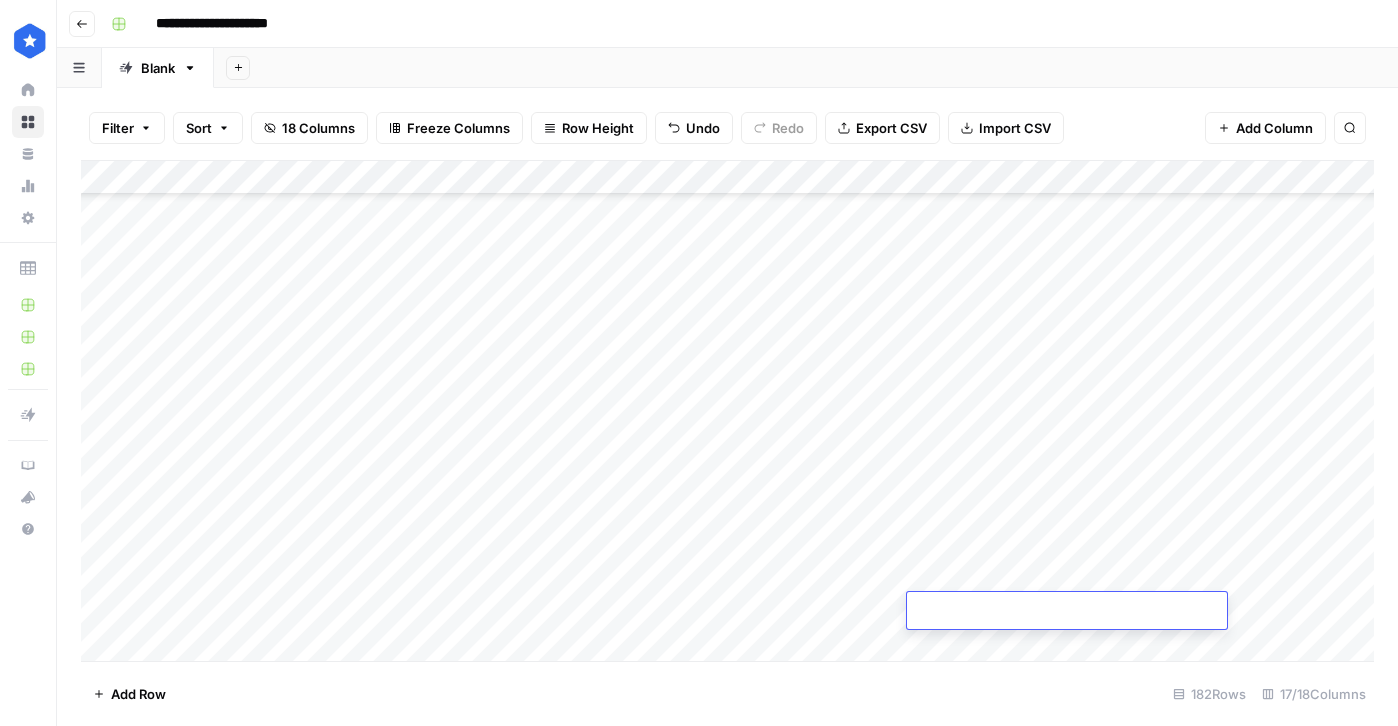 type on "**********" 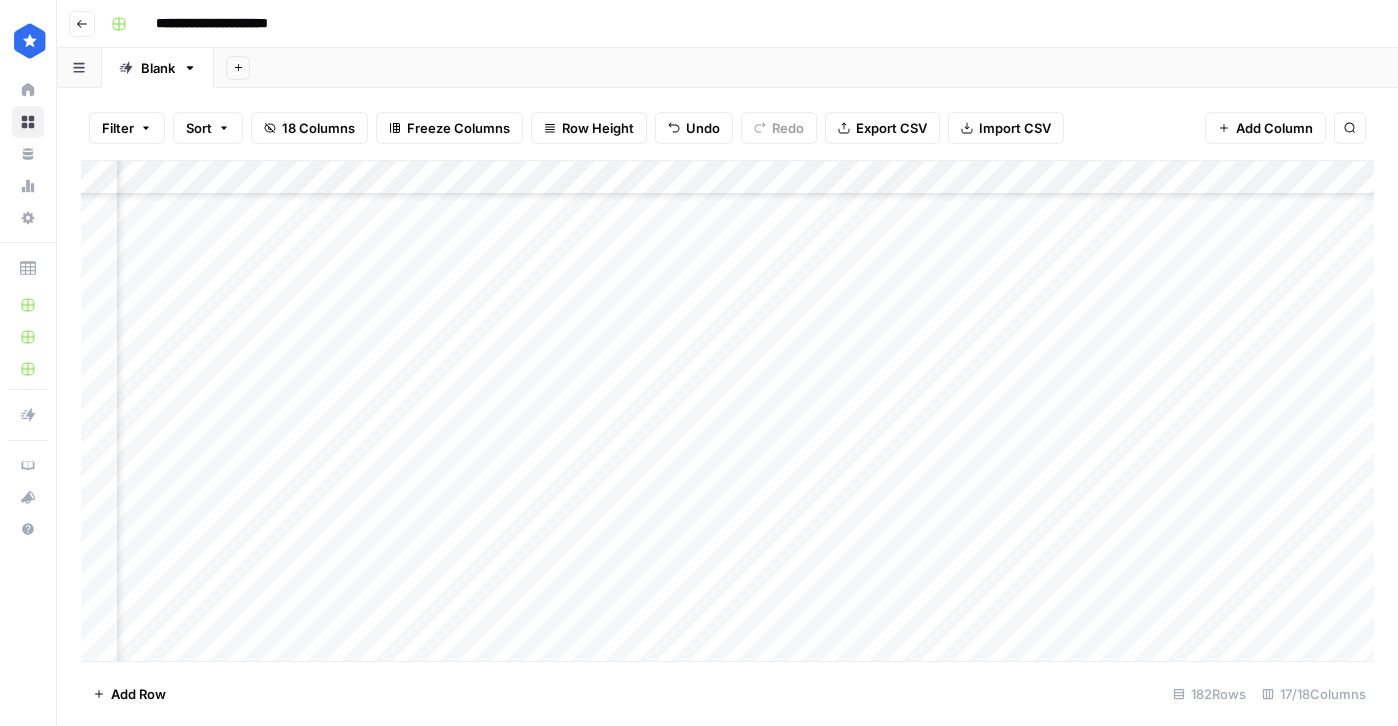 scroll, scrollTop: 5754, scrollLeft: 453, axis: both 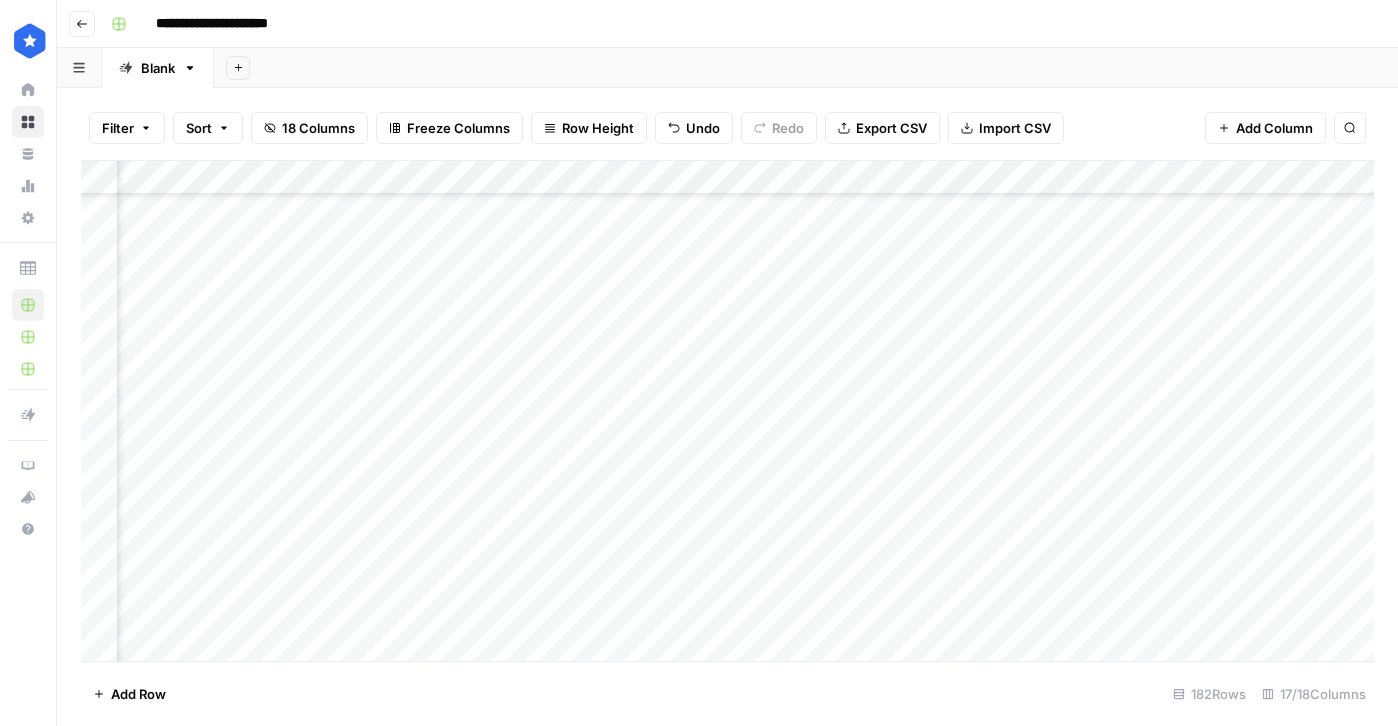 click on "Add Column" at bounding box center [727, 411] 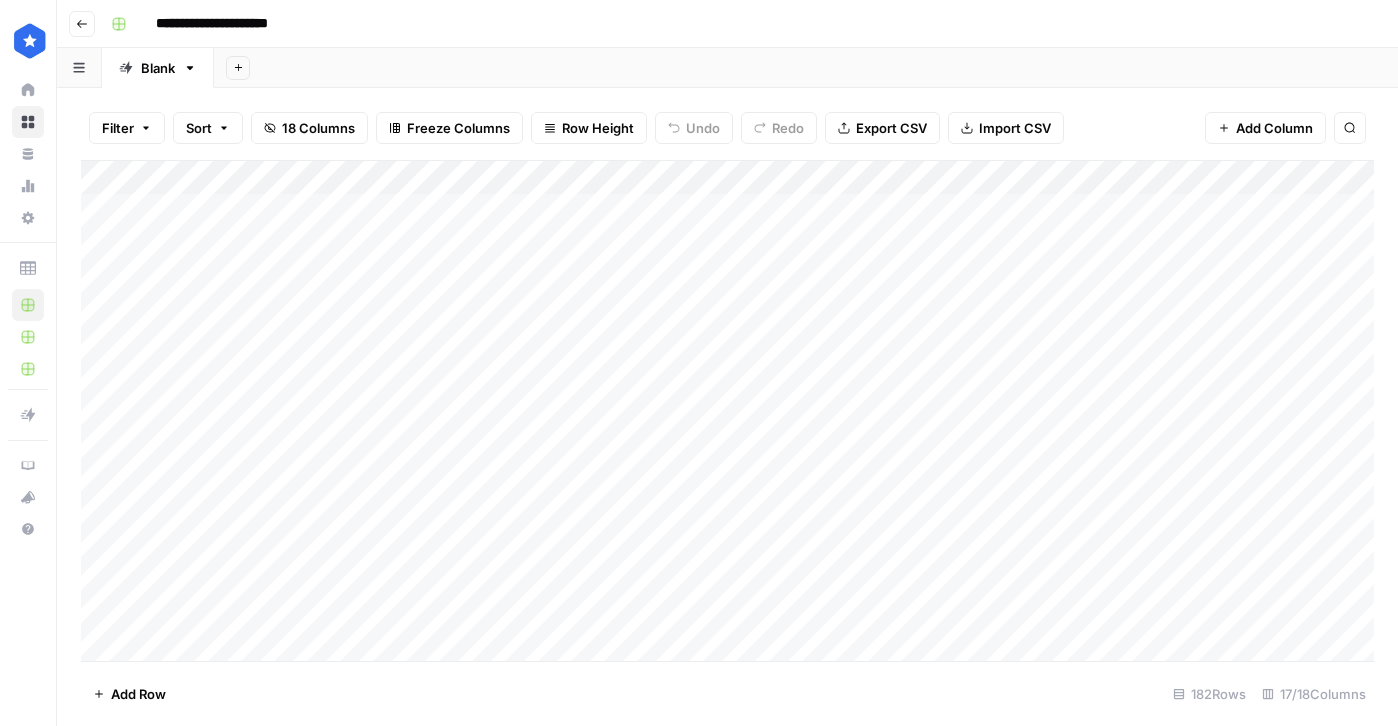 scroll, scrollTop: 0, scrollLeft: 0, axis: both 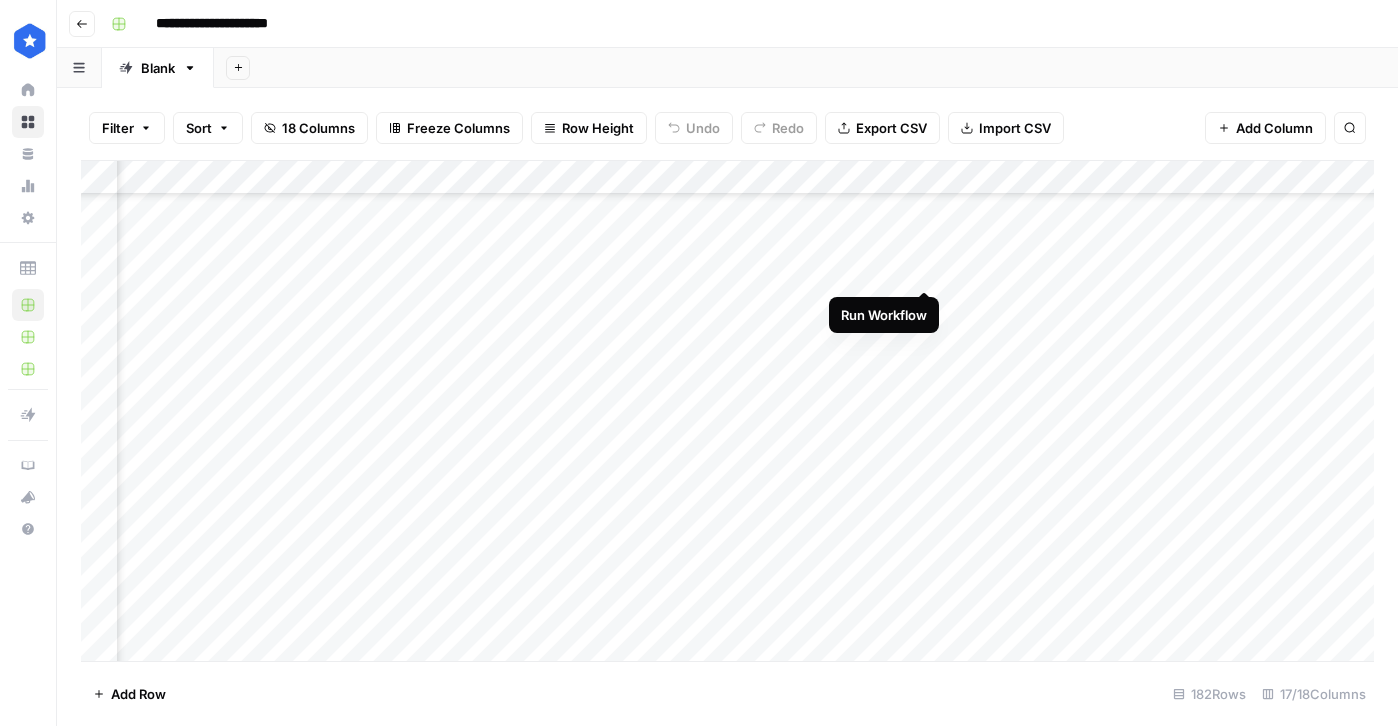 click on "Add Column" at bounding box center (727, 411) 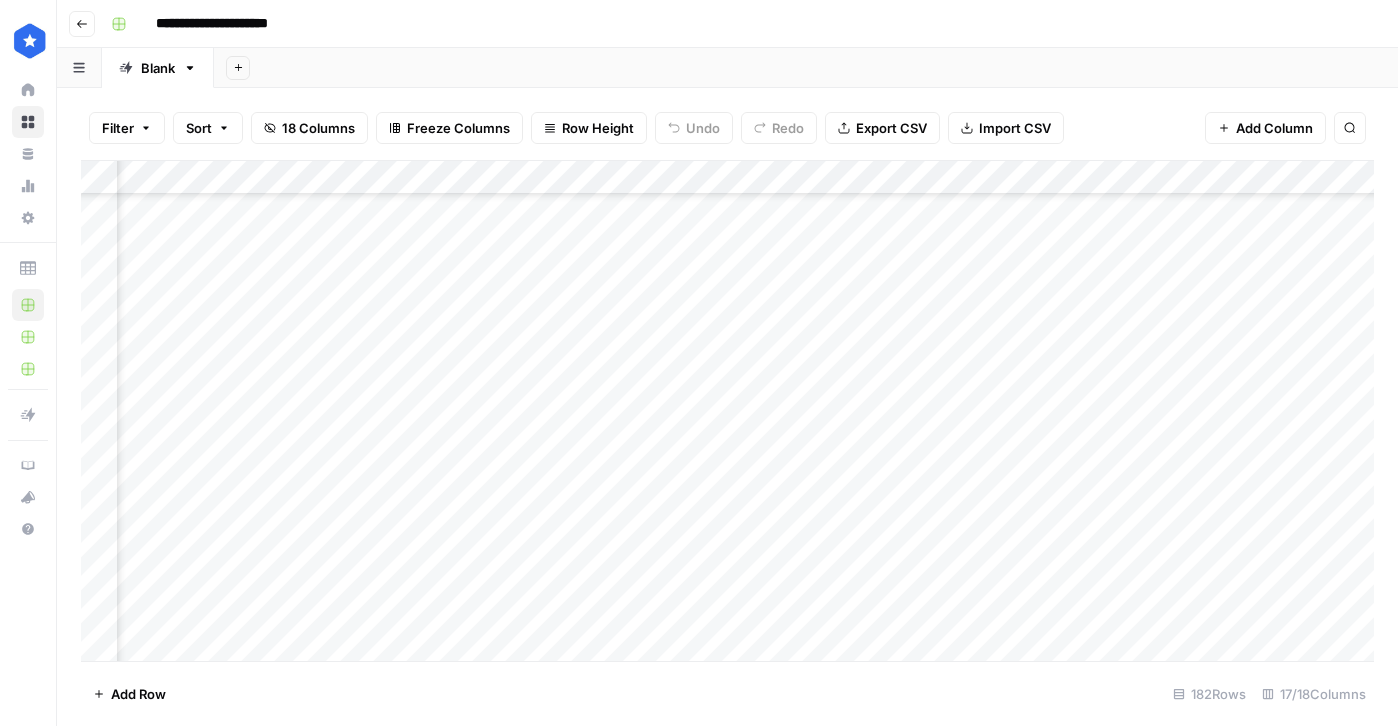 click on "Add Column" at bounding box center (727, 411) 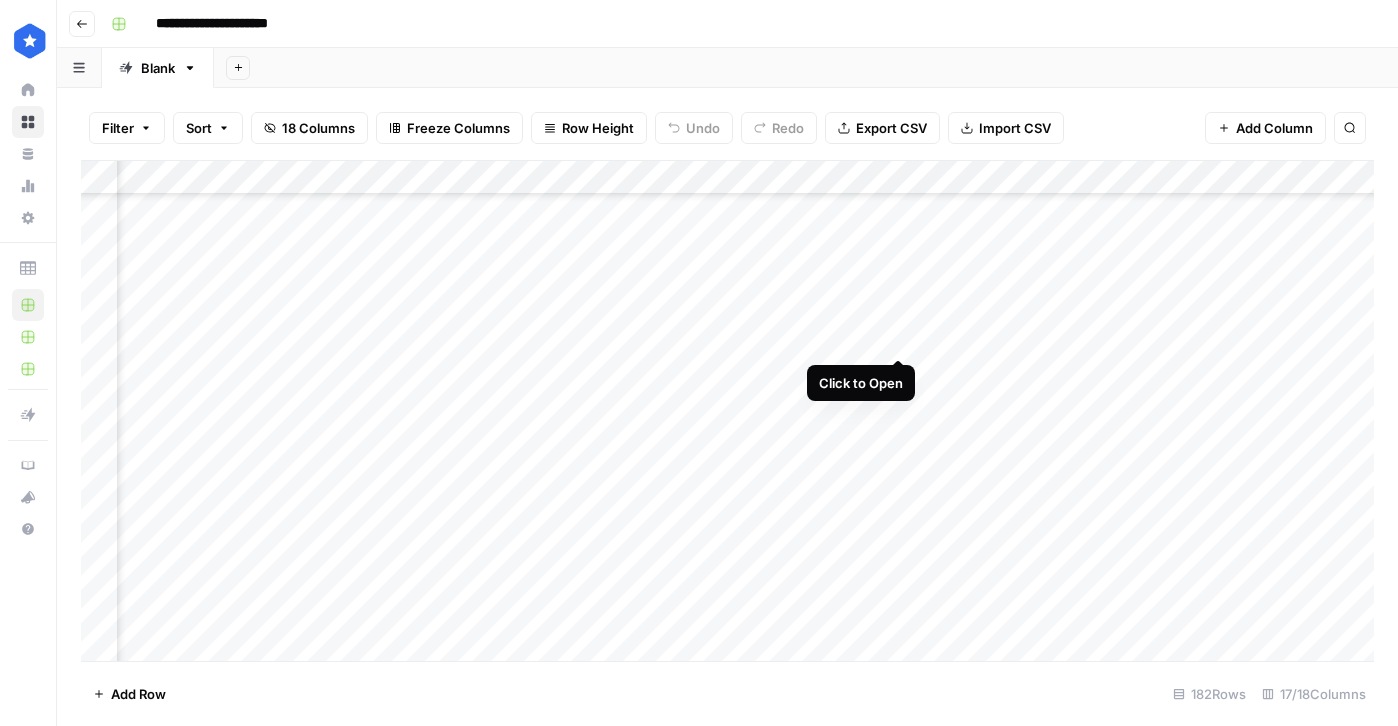 click on "Add Column" at bounding box center [727, 411] 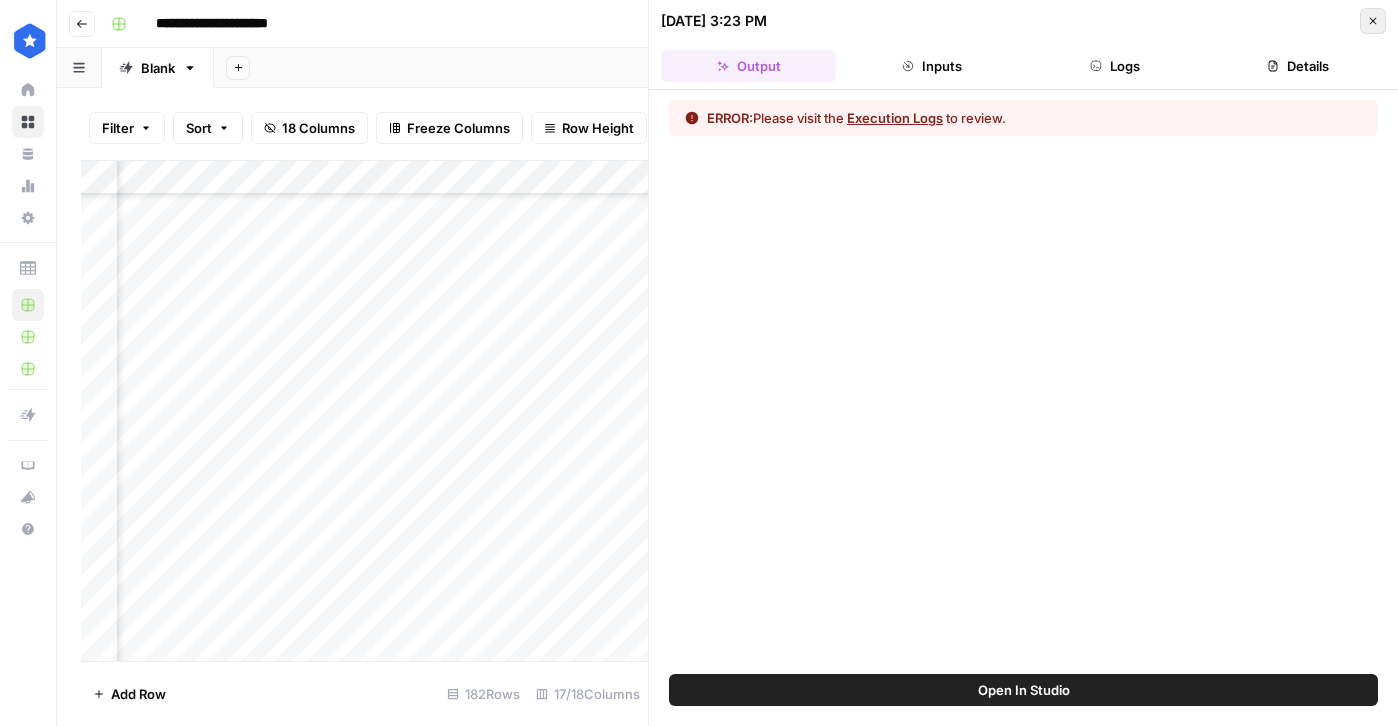 click on "Close" at bounding box center (1373, 21) 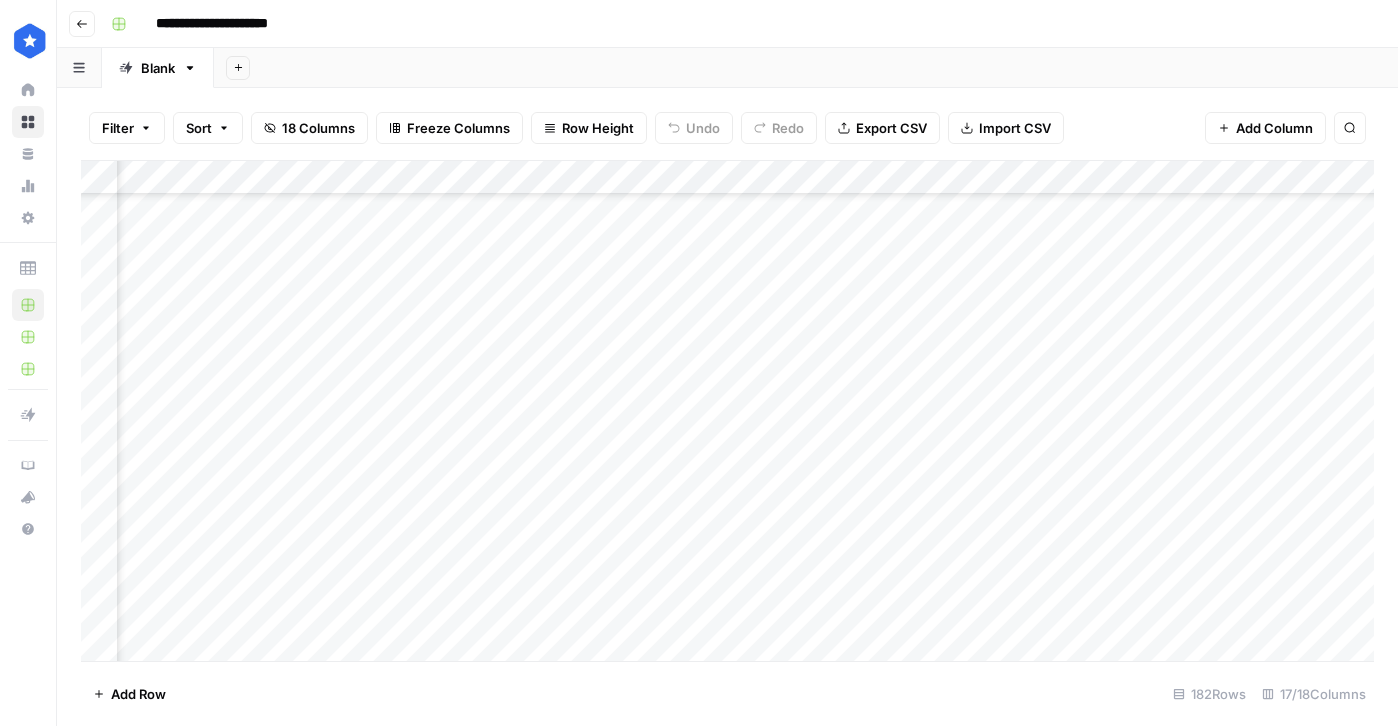click on "Add Column" at bounding box center (727, 411) 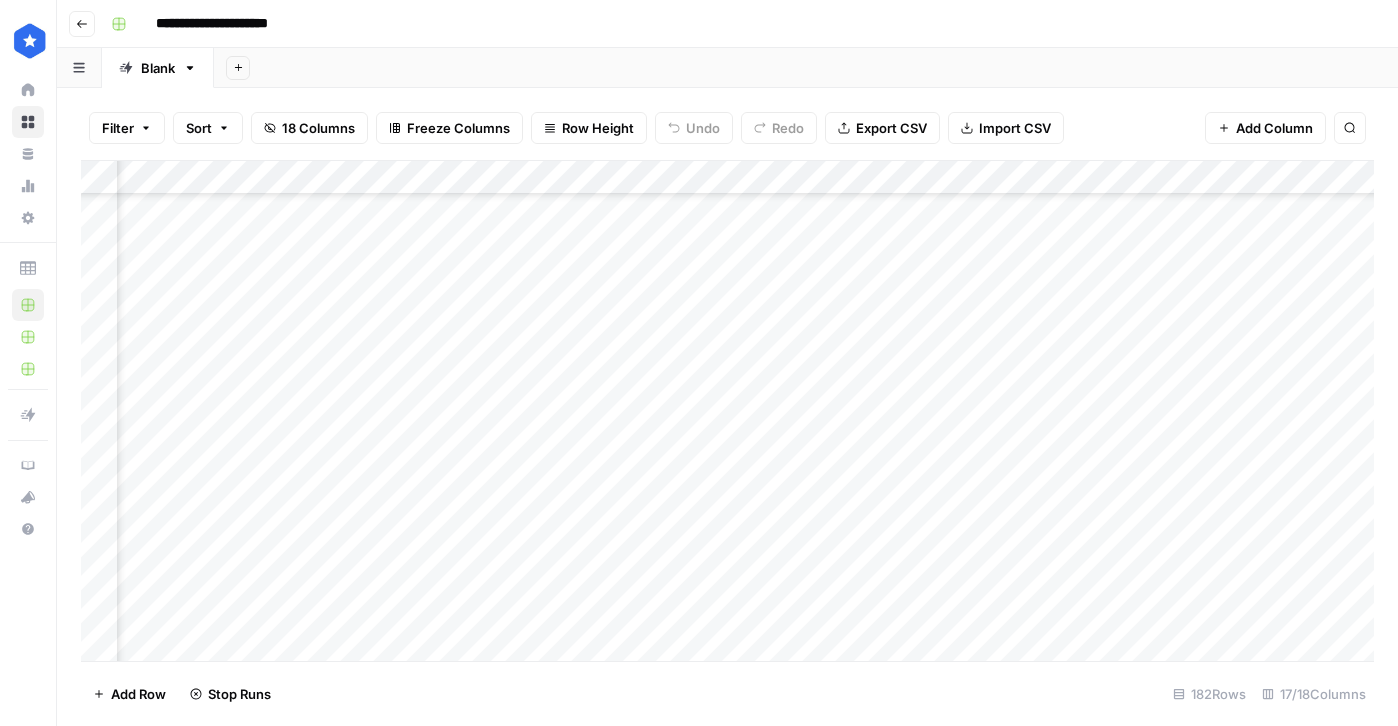 click on "Add Column" at bounding box center (727, 411) 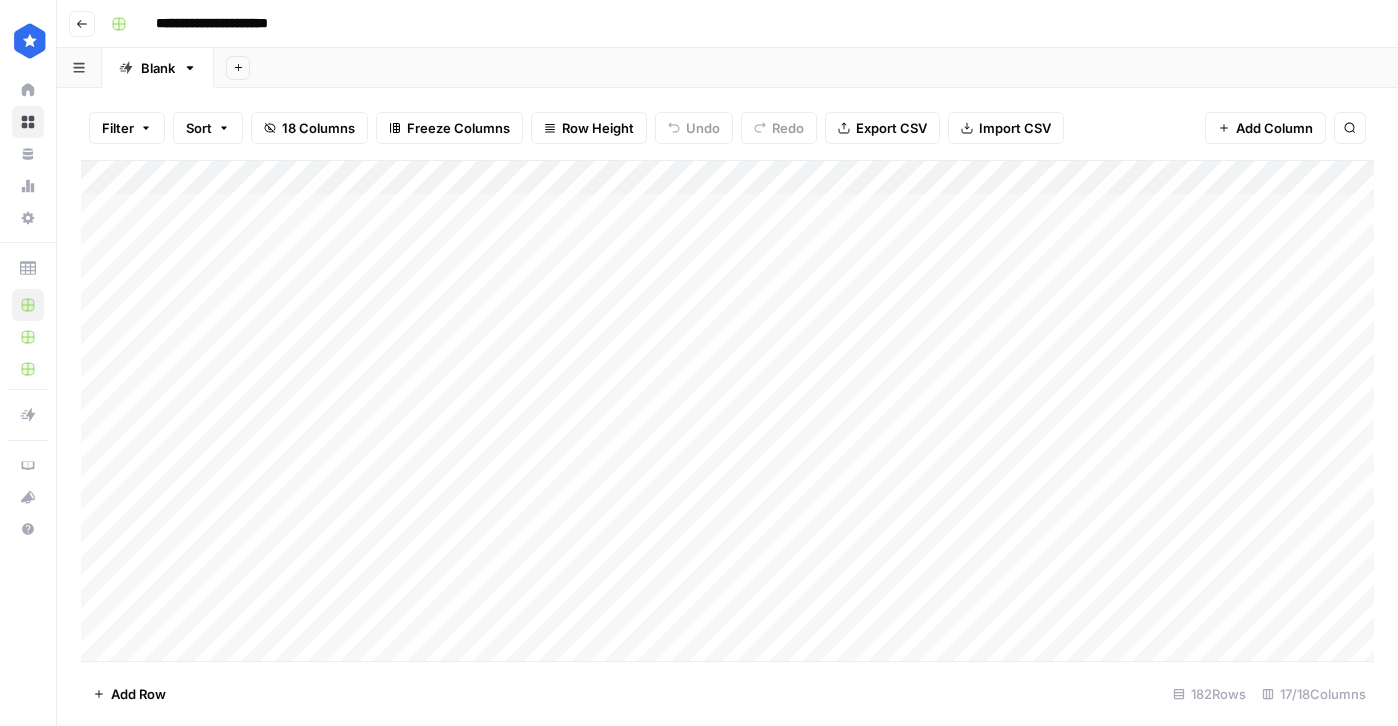 scroll, scrollTop: 0, scrollLeft: 0, axis: both 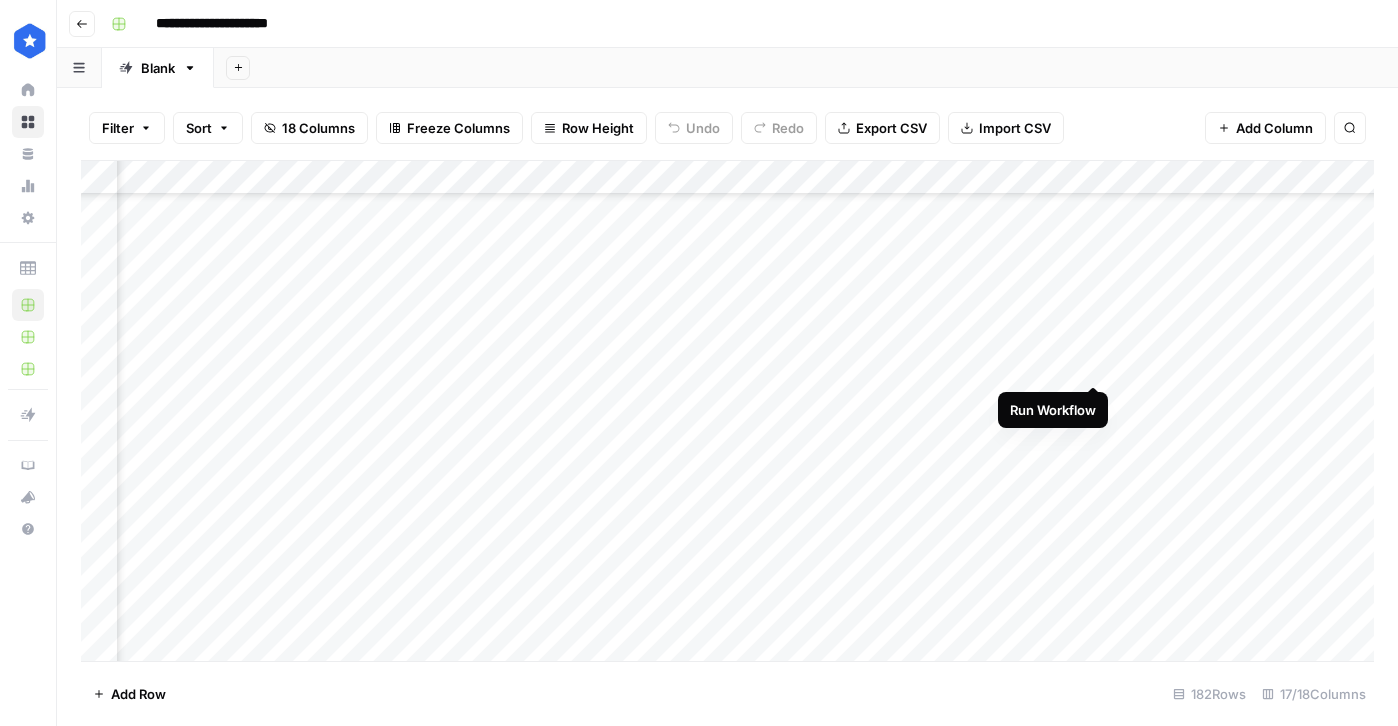 click on "Add Column" at bounding box center [727, 411] 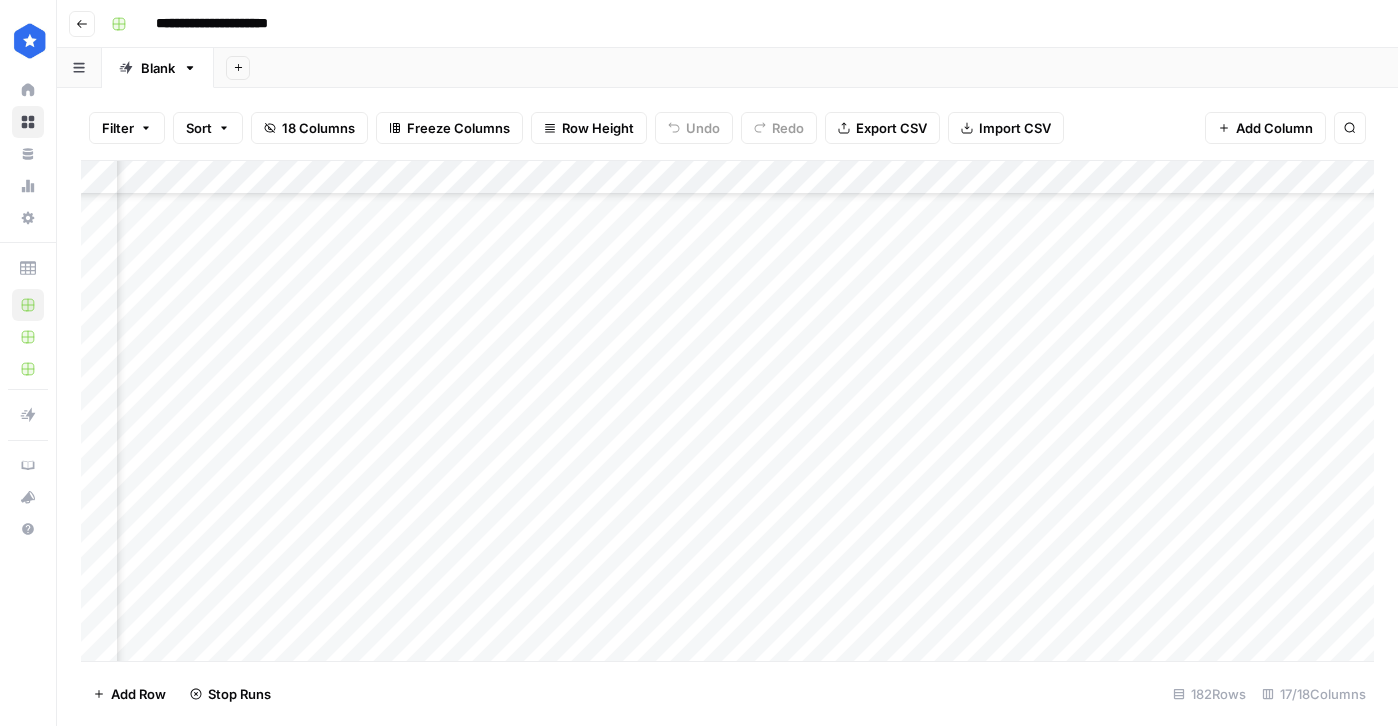 click on "Add Column" at bounding box center (727, 411) 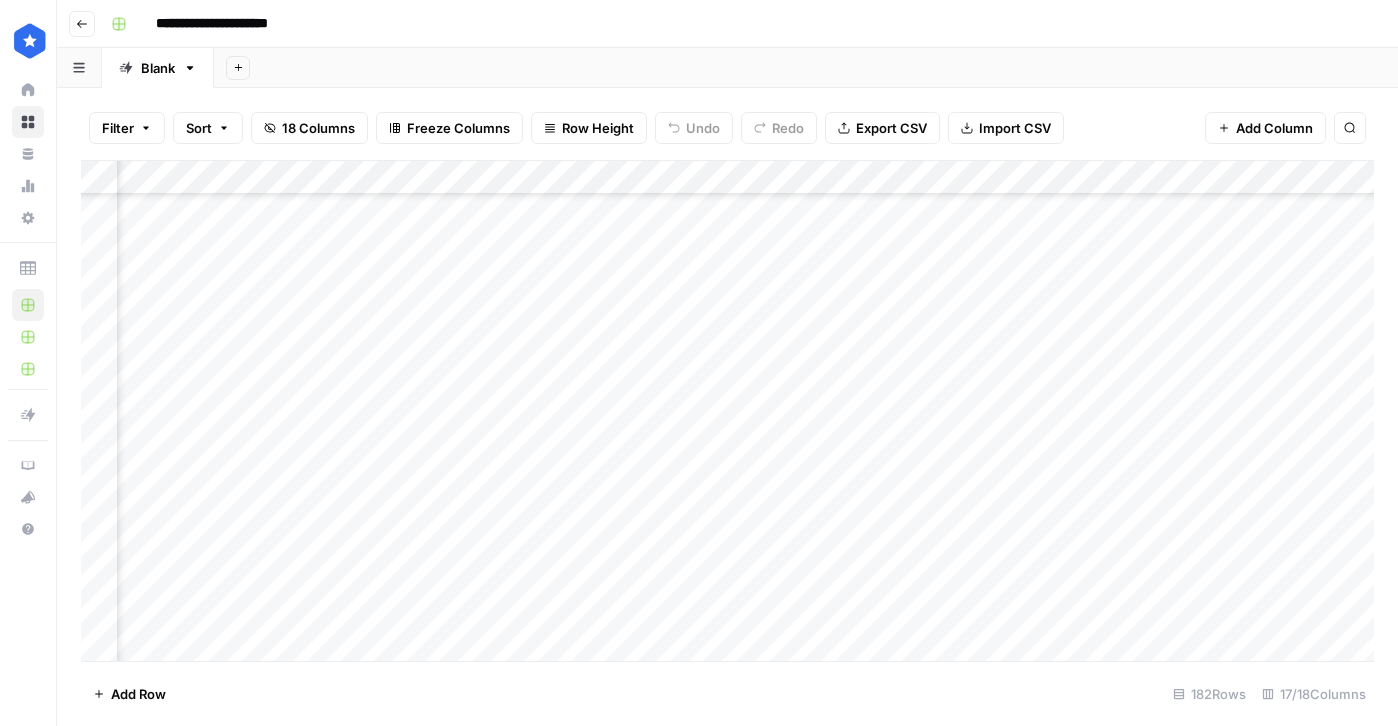 click on "Add Column" at bounding box center (727, 411) 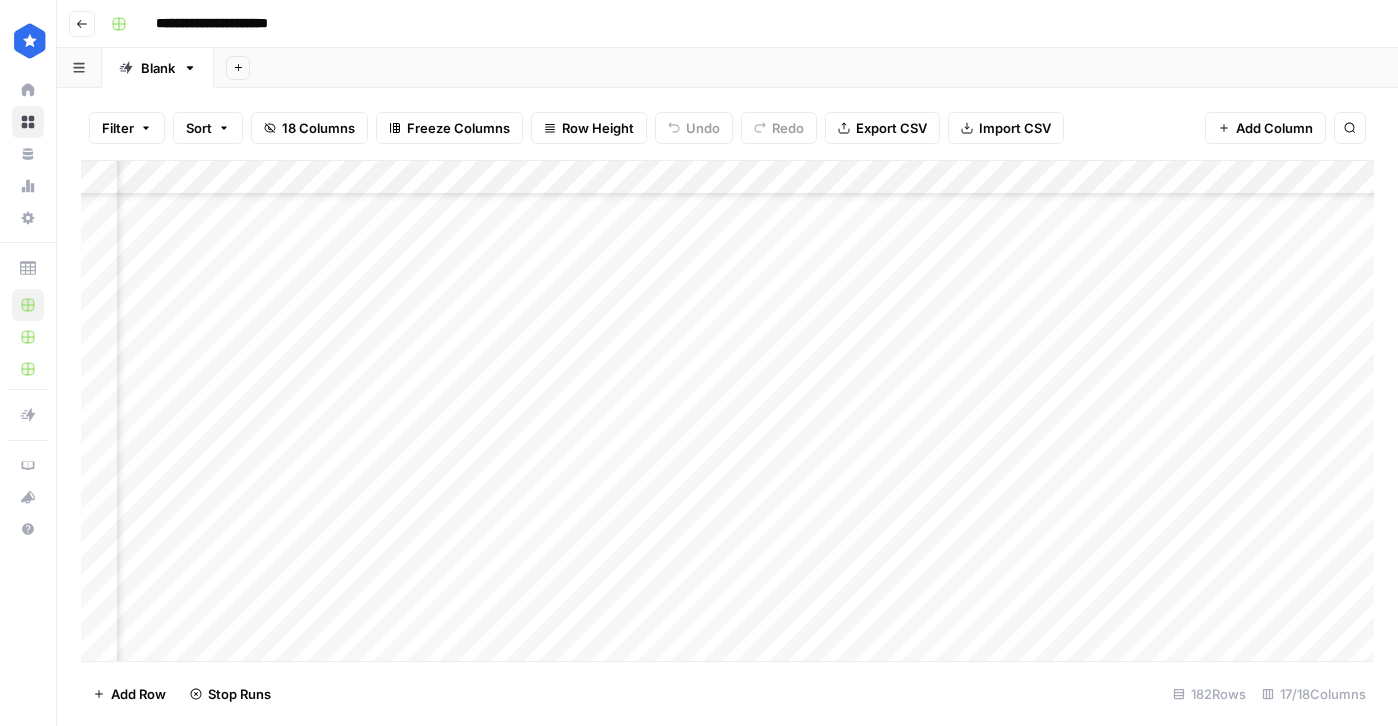 scroll, scrollTop: 5689, scrollLeft: 284, axis: both 